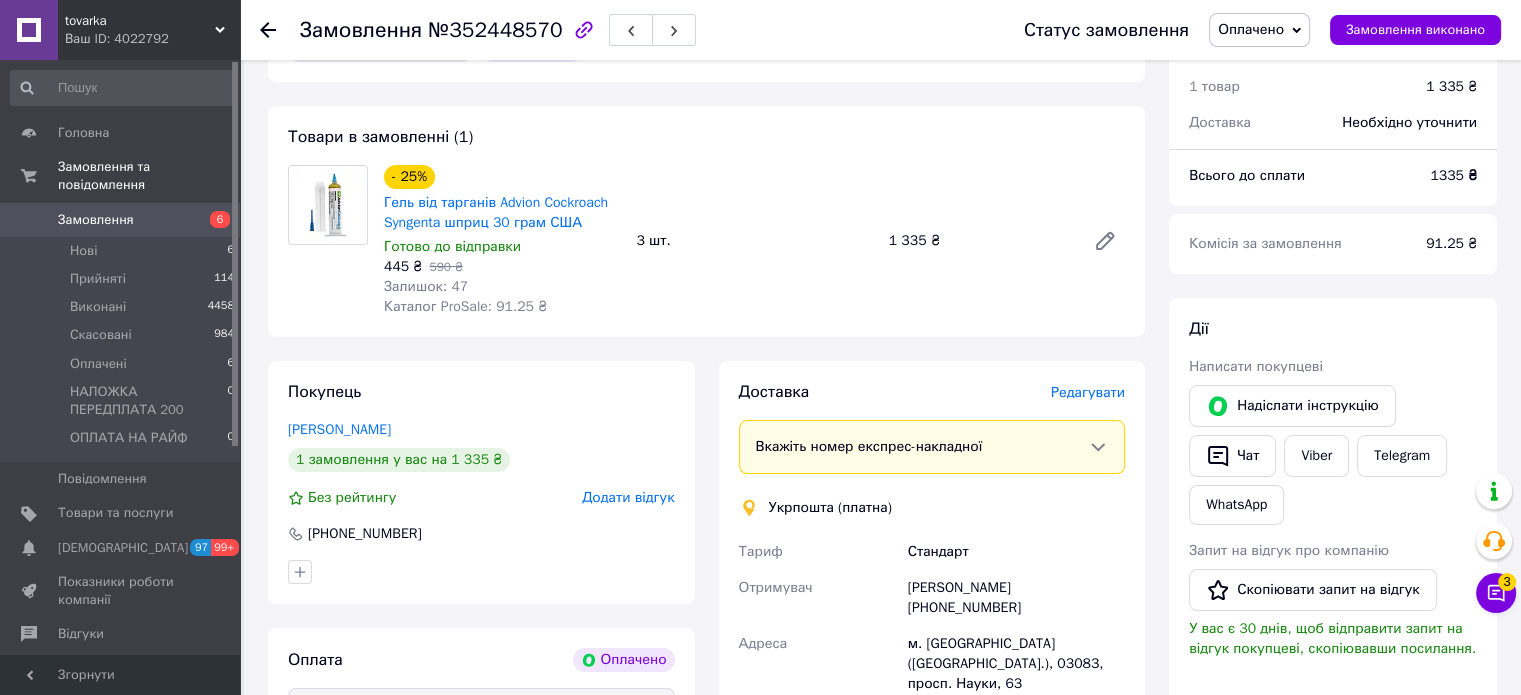 scroll, scrollTop: 300, scrollLeft: 0, axis: vertical 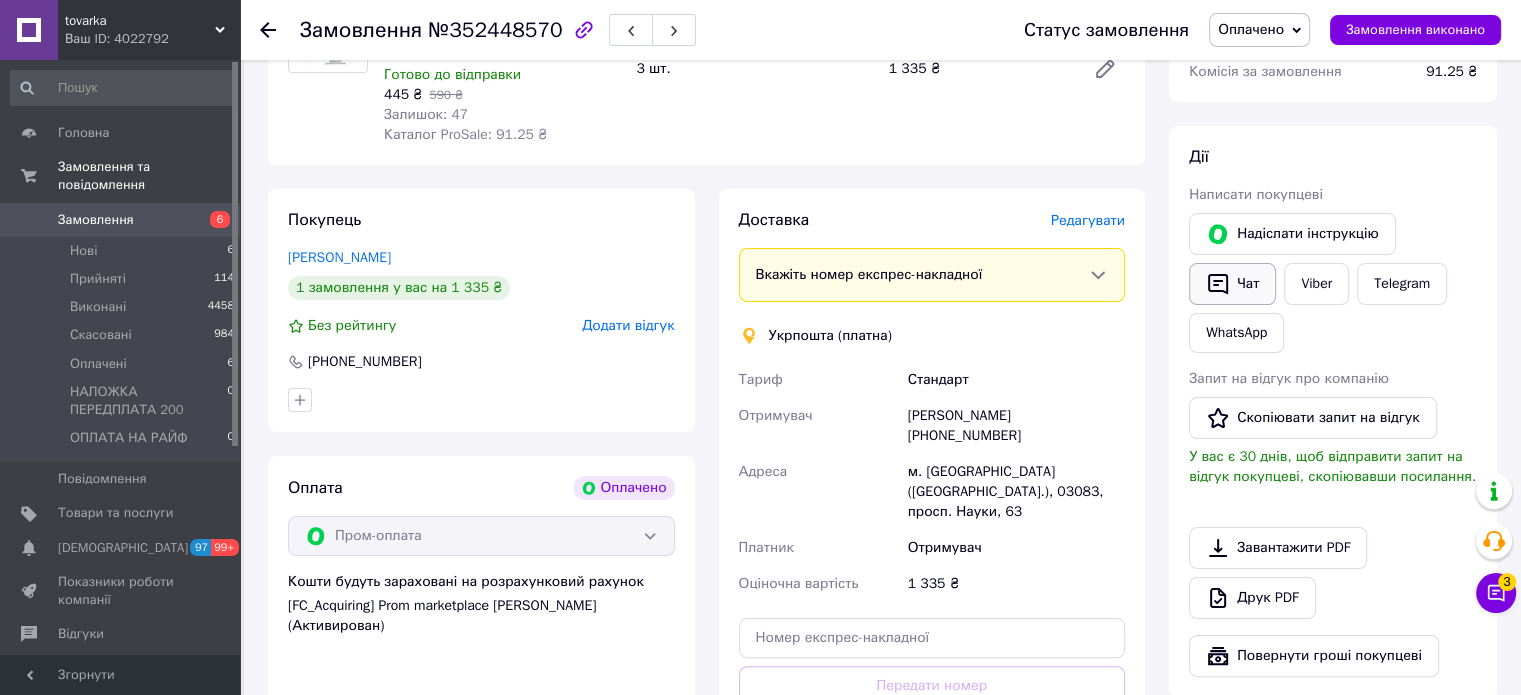 click on "Чат" at bounding box center [1232, 284] 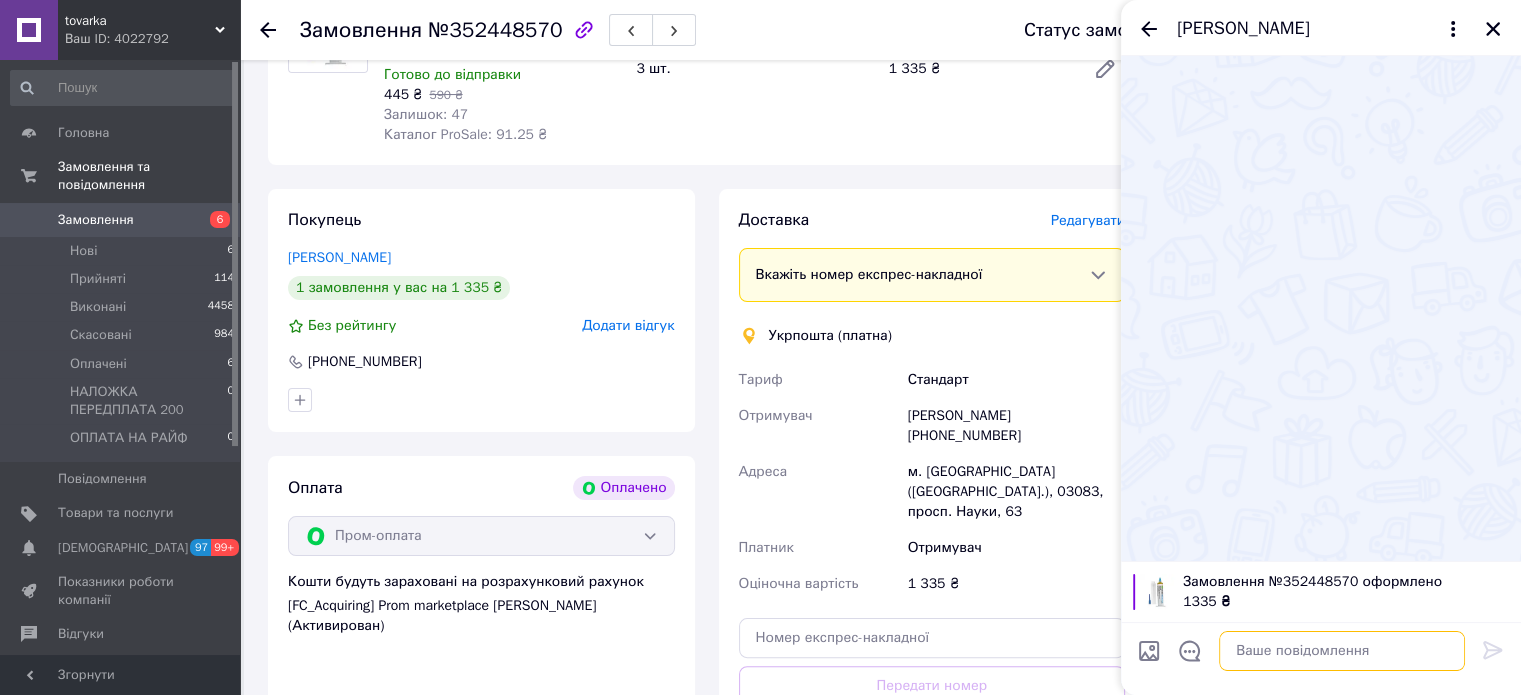click at bounding box center (1342, 651) 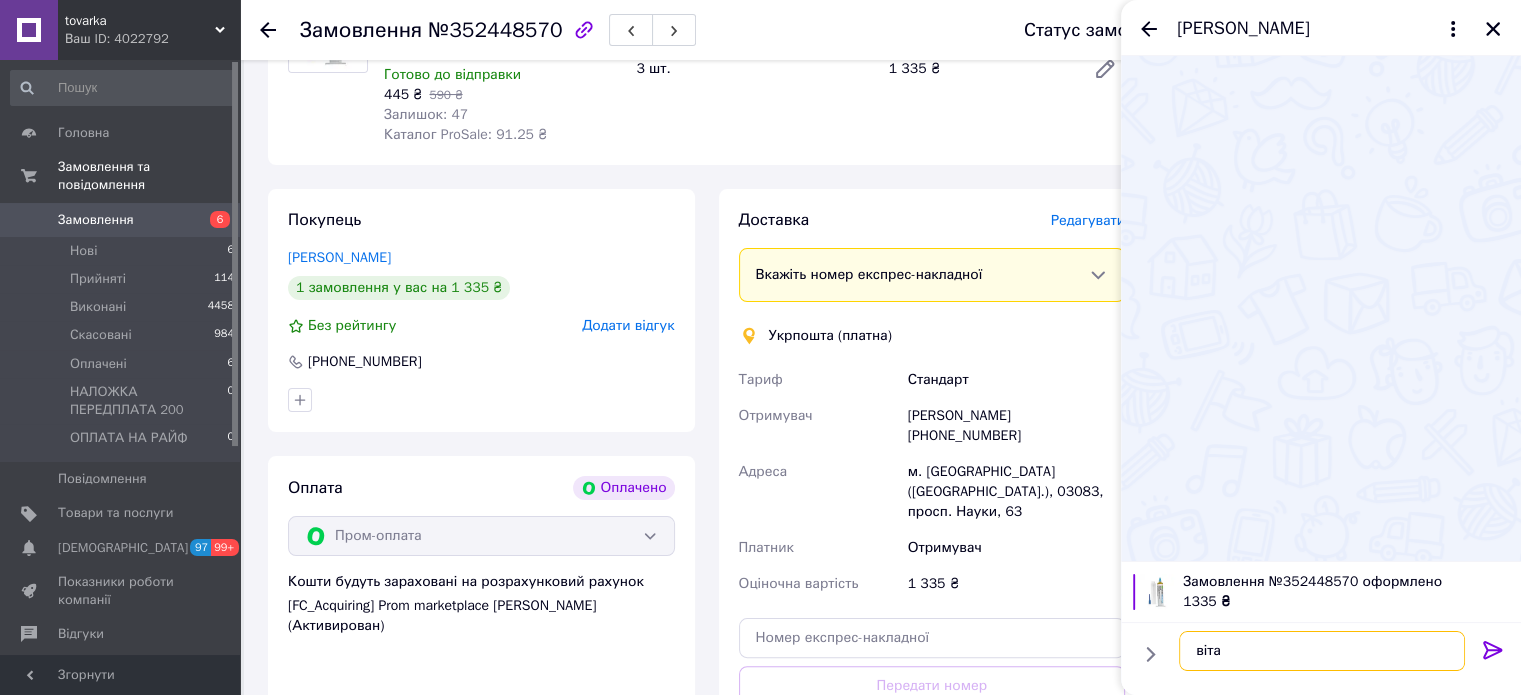 type on "вітаю" 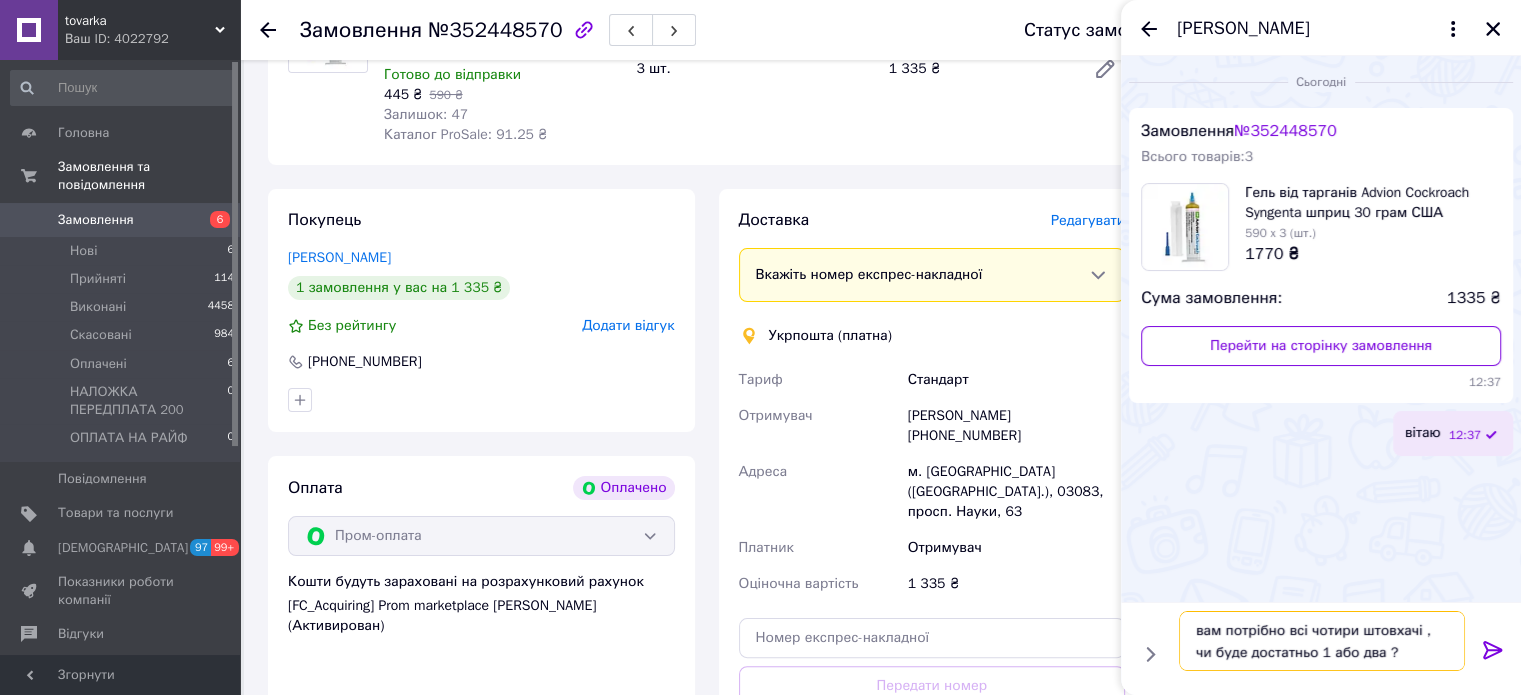 type on "вам потрібно всі чотири штовхачі , чи буде достатньо 1 або два ?" 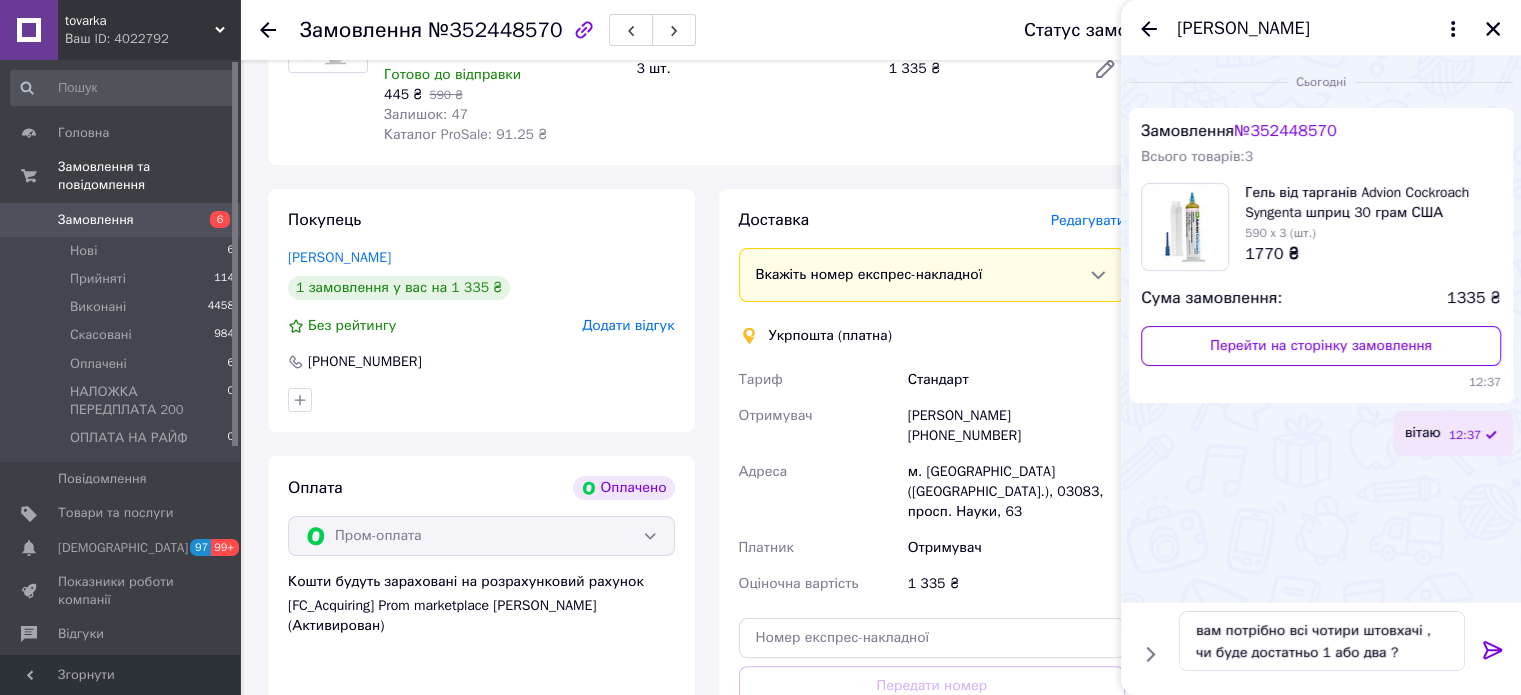 click 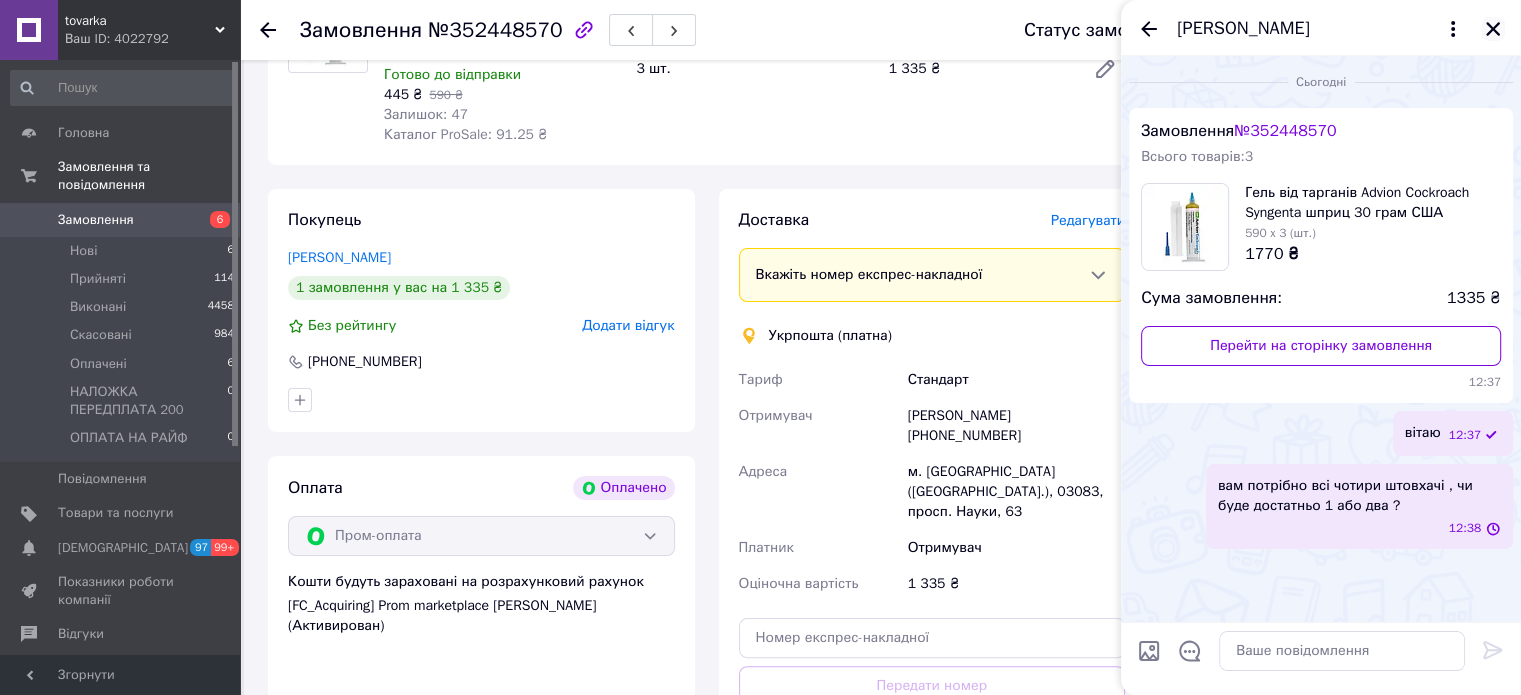 click 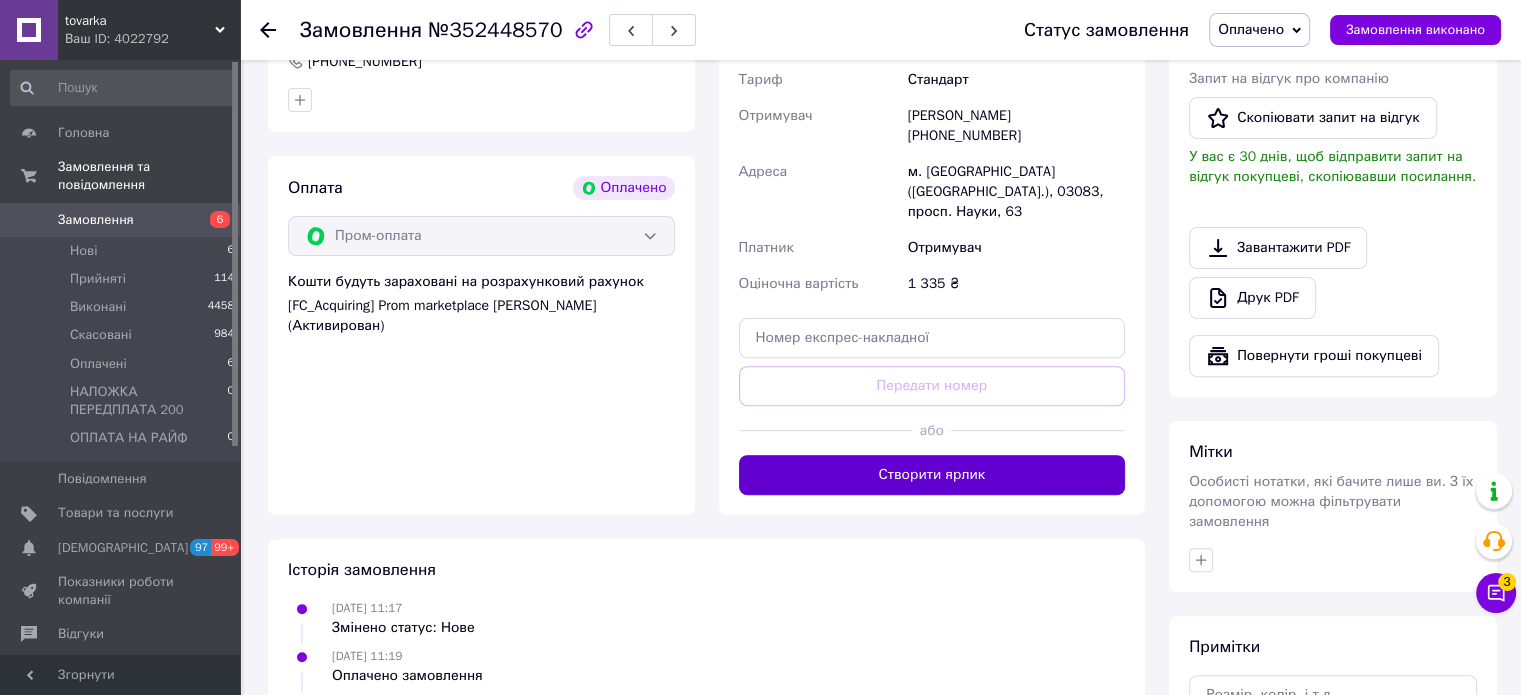 click on "Створити ярлик" at bounding box center [932, 475] 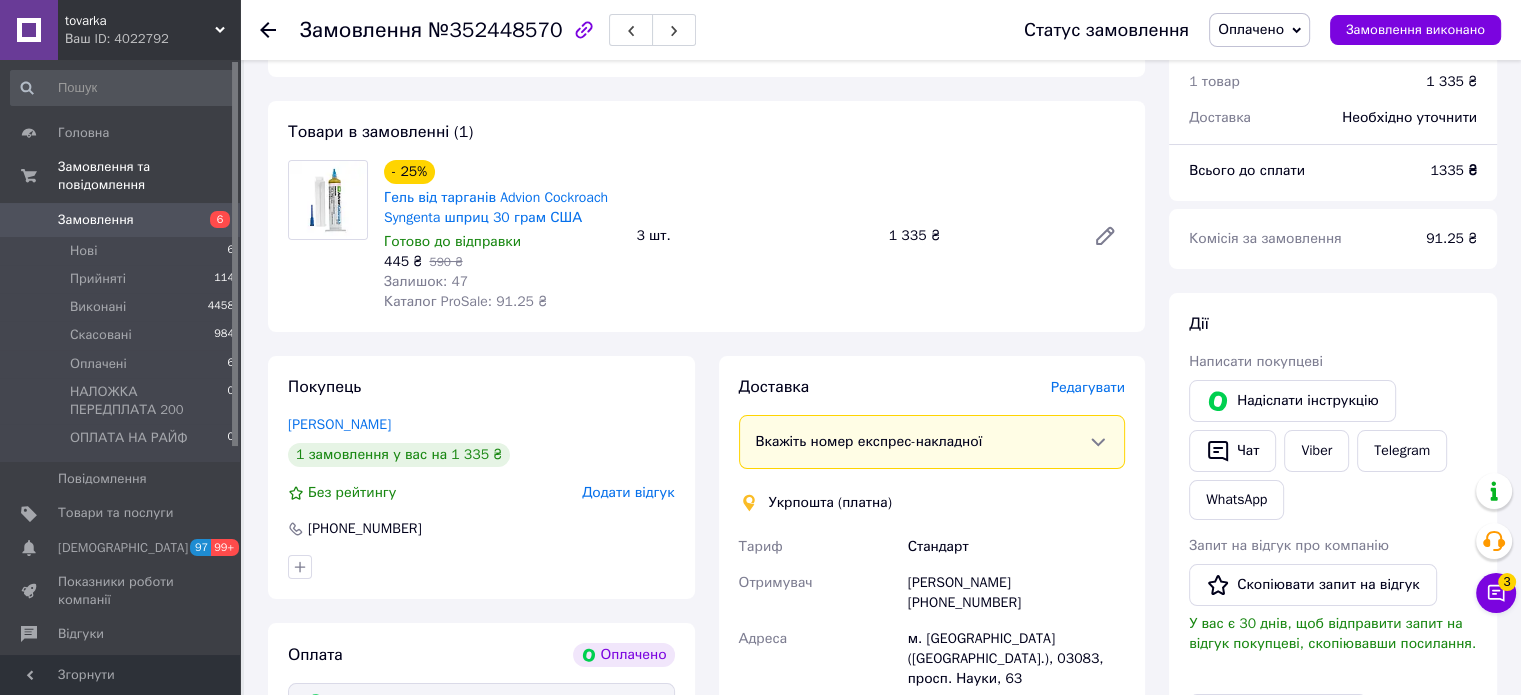 scroll, scrollTop: 0, scrollLeft: 0, axis: both 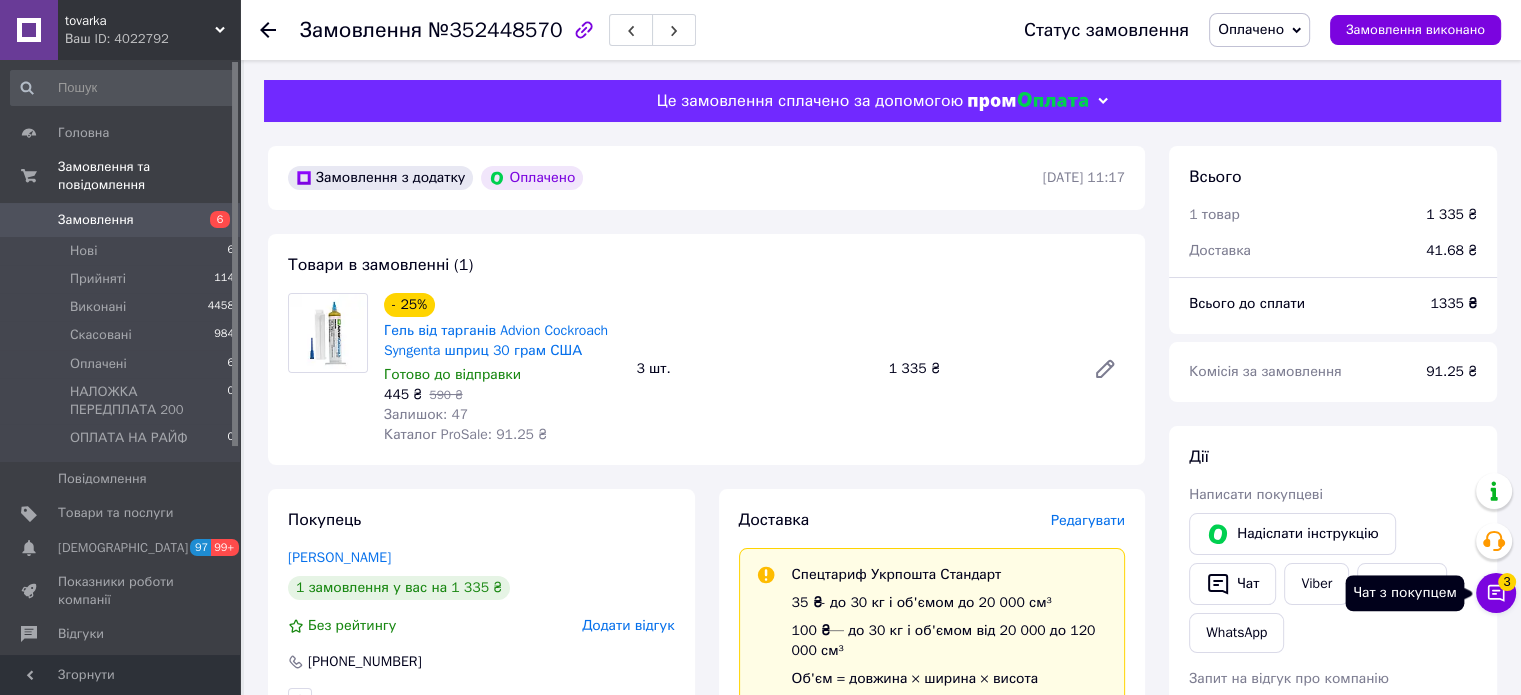 click 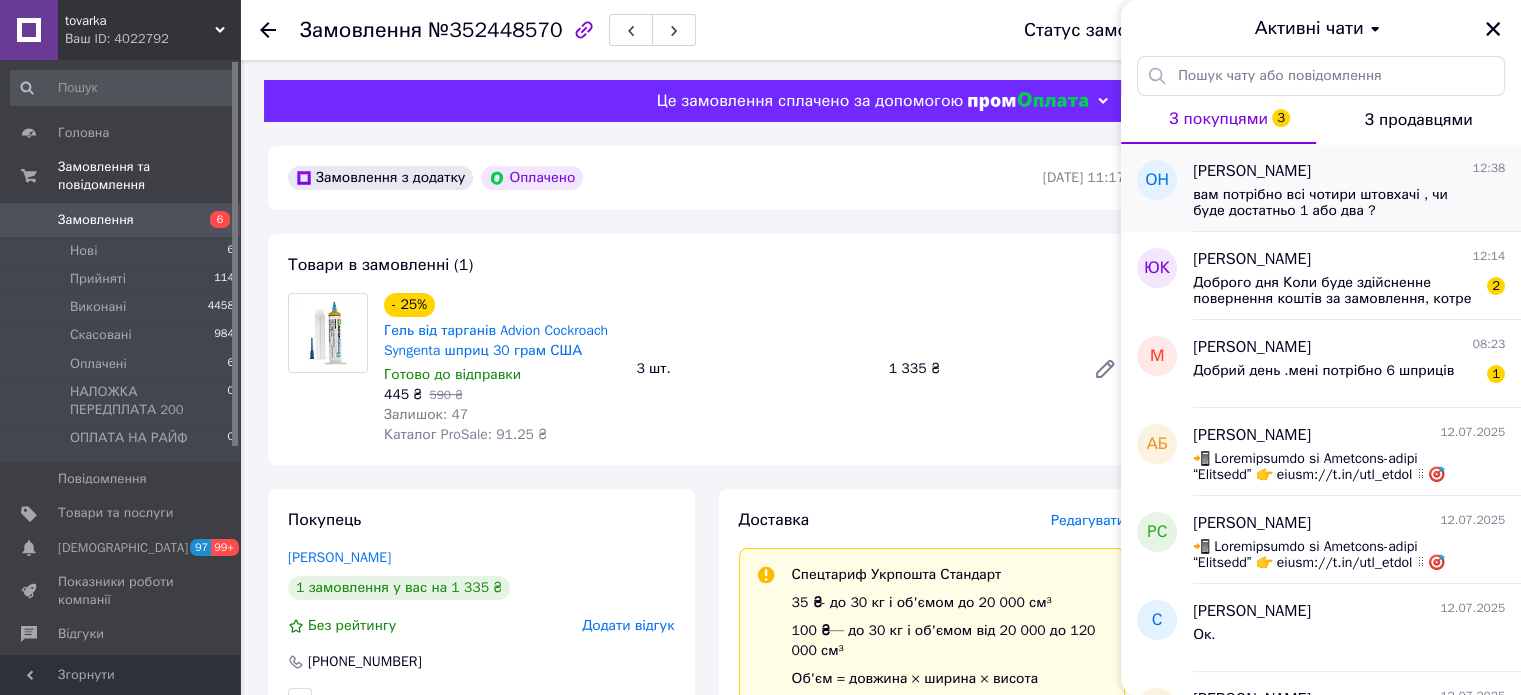click on "вам потрібно всі чотири штовхачі , чи буде достатньо 1 або два ?" at bounding box center [1335, 203] 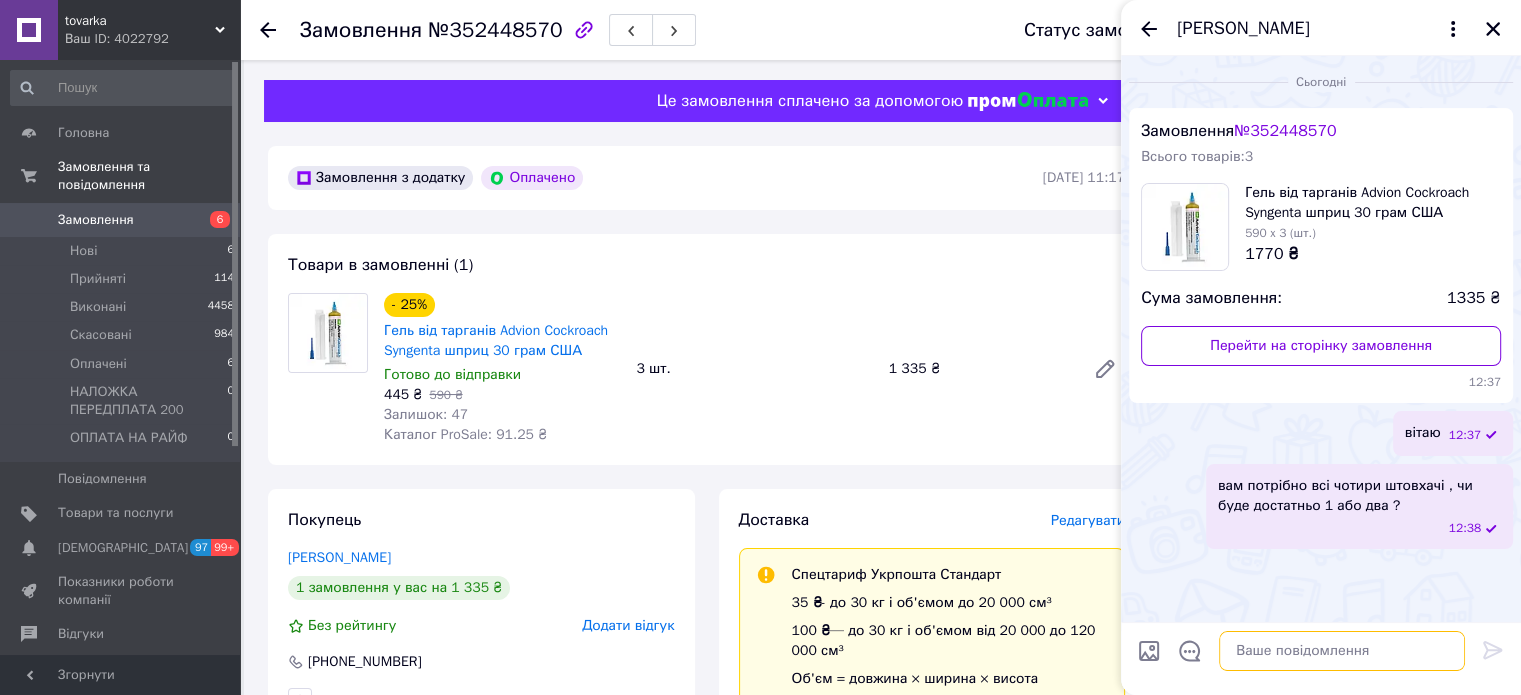 click at bounding box center [1342, 651] 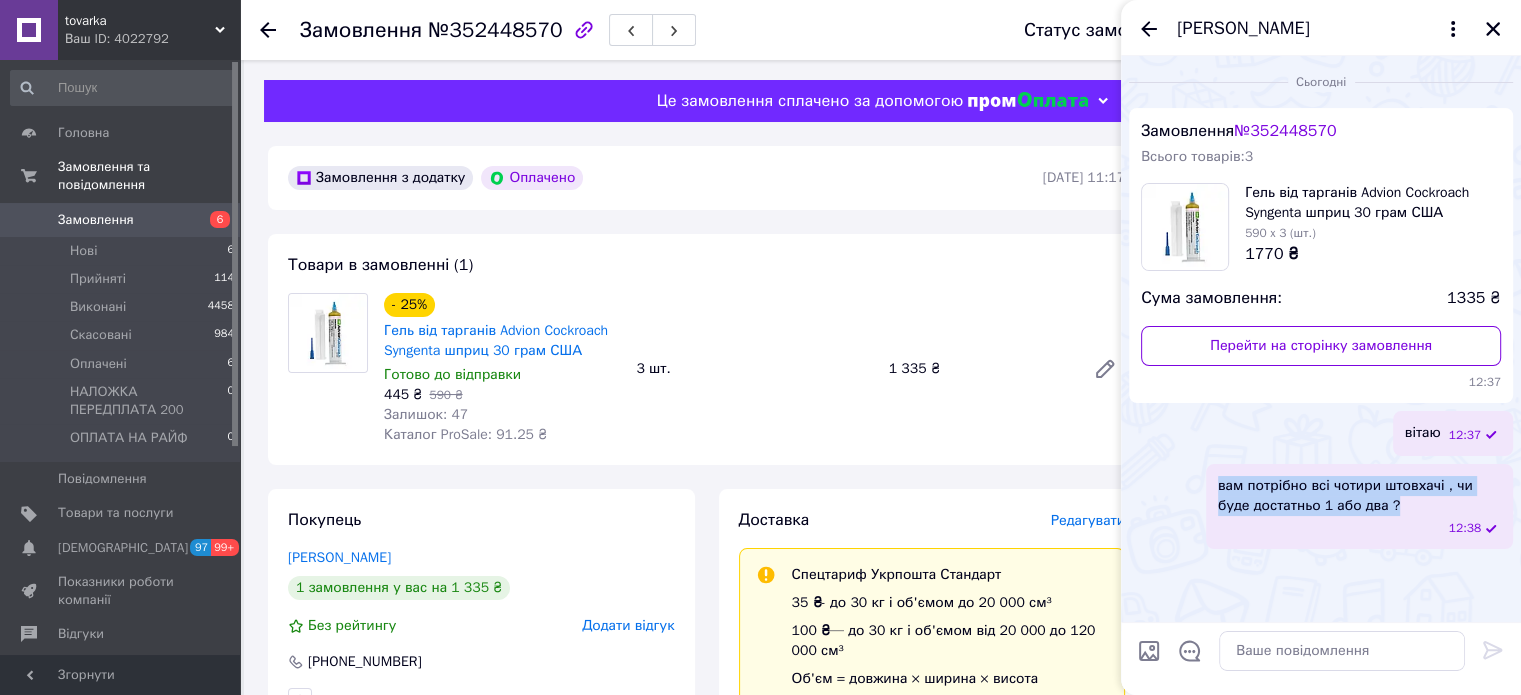 drag, startPoint x: 1255, startPoint y: 492, endPoint x: 1384, endPoint y: 506, distance: 129.75746 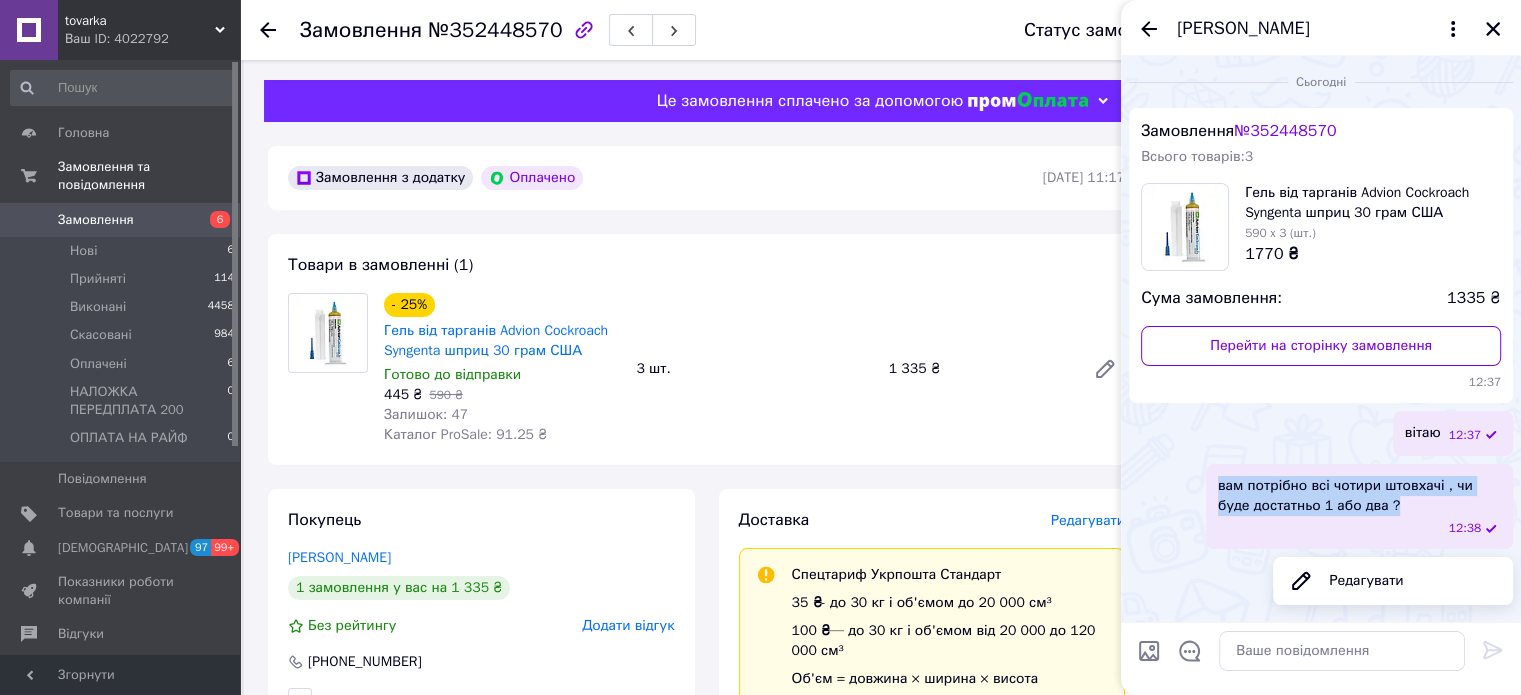 copy on "вам потрібно всі чотири штовхачі , чи буде достатньо 1 або два ?" 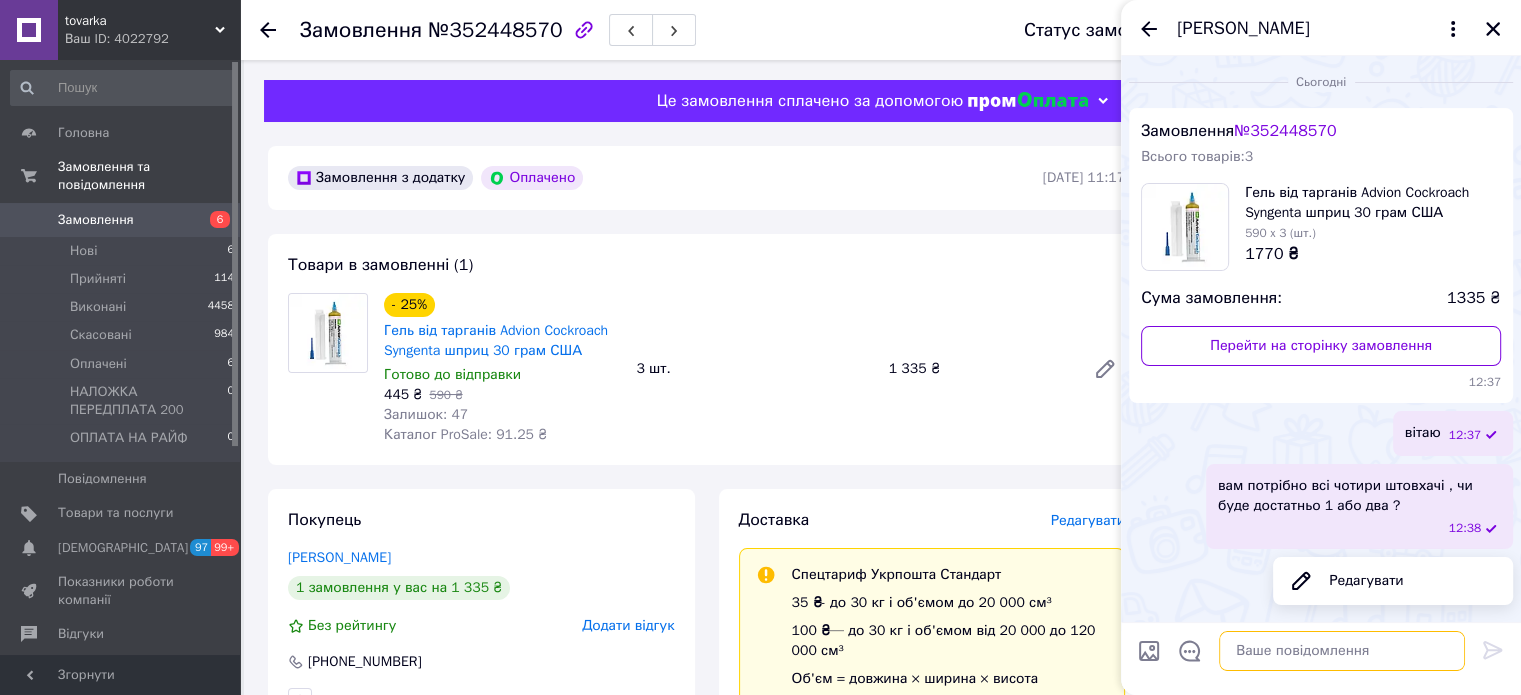click at bounding box center [1342, 651] 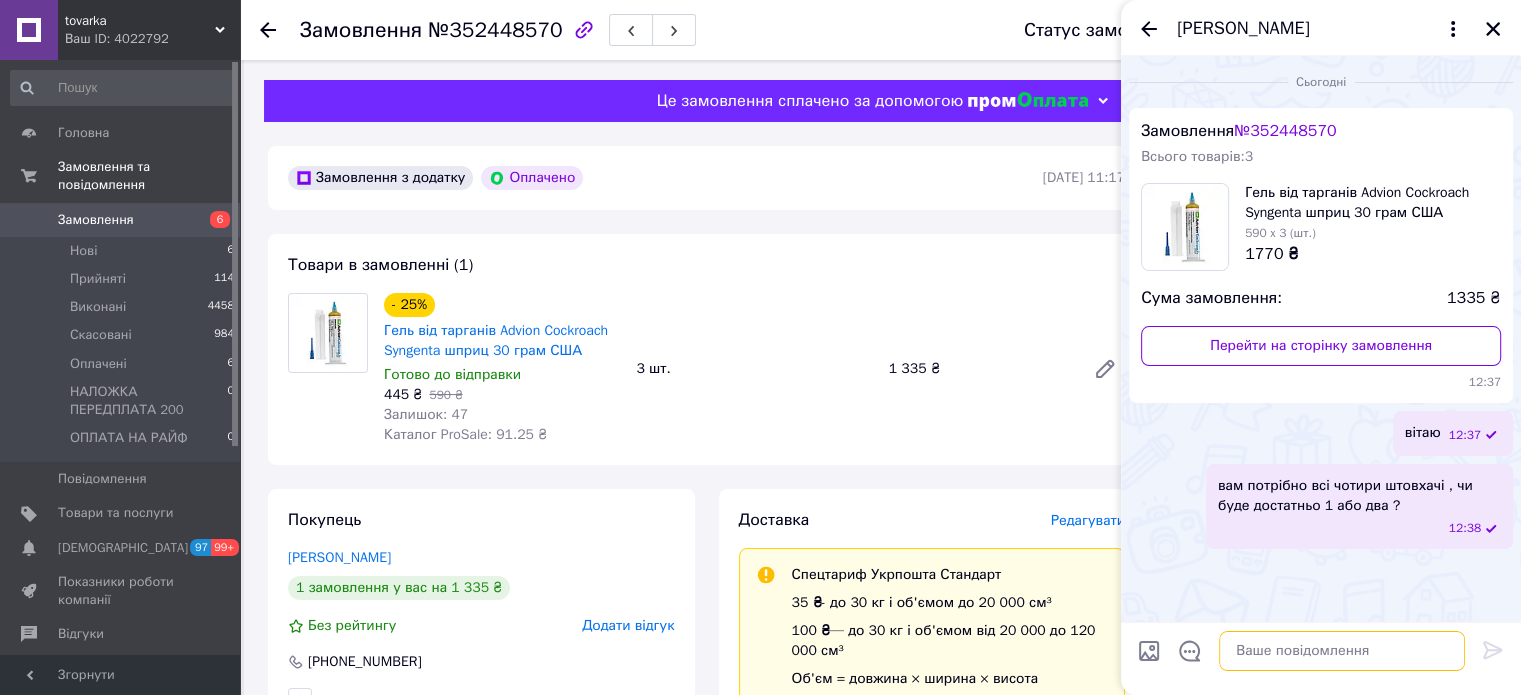 paste on "вам потрібно всі чотири штовхачі , чи буде достатньо 1 або два ?" 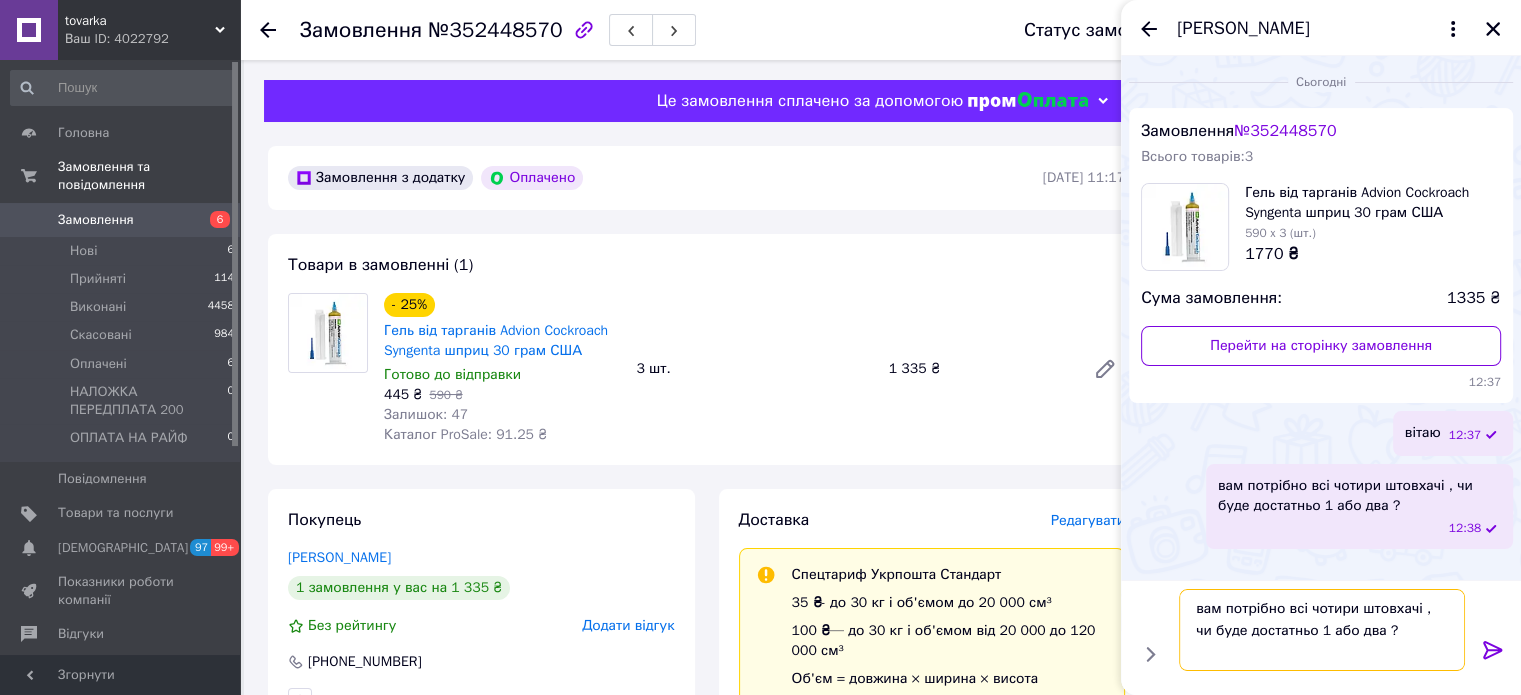 drag, startPoint x: 1354, startPoint y: 609, endPoint x: 1310, endPoint y: 611, distance: 44.04543 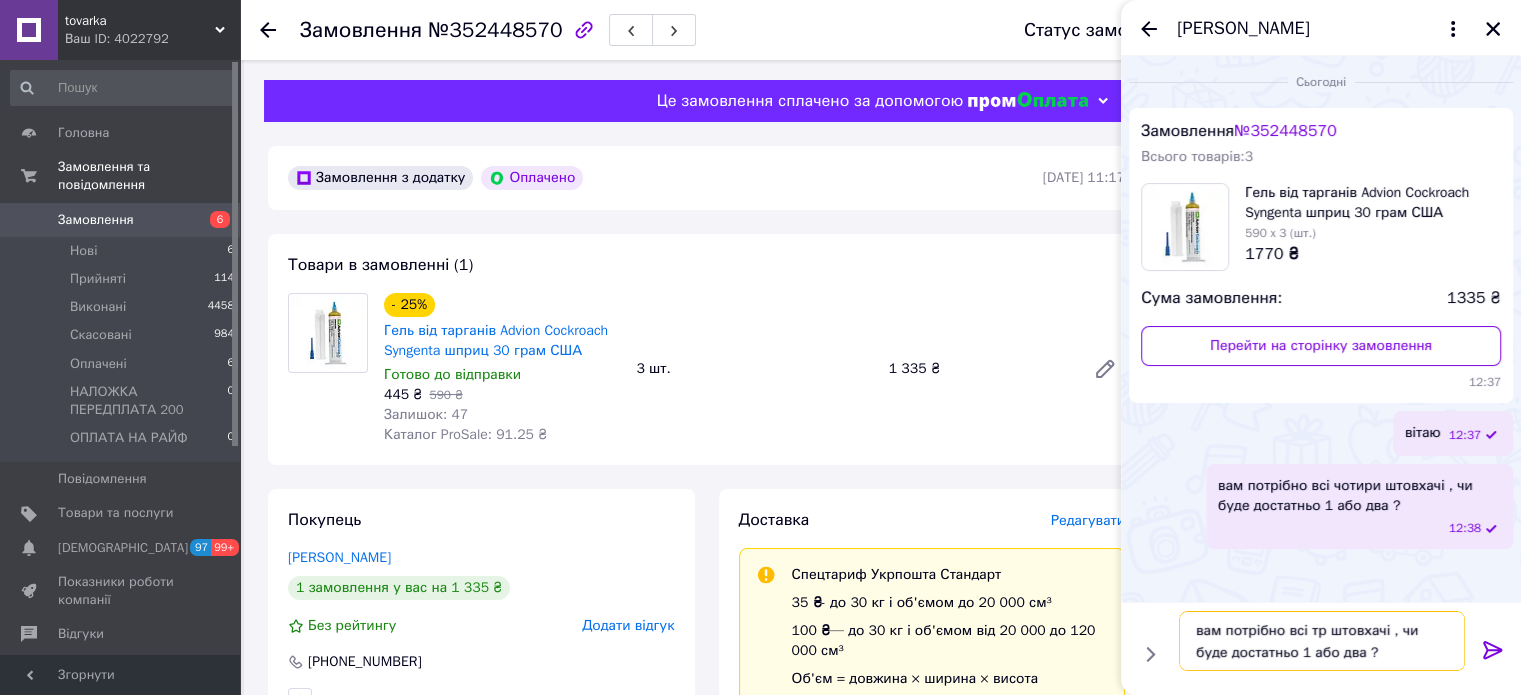 type on "вам потрібно всі три штовхачі , чи буде достатньо 1 або два ?" 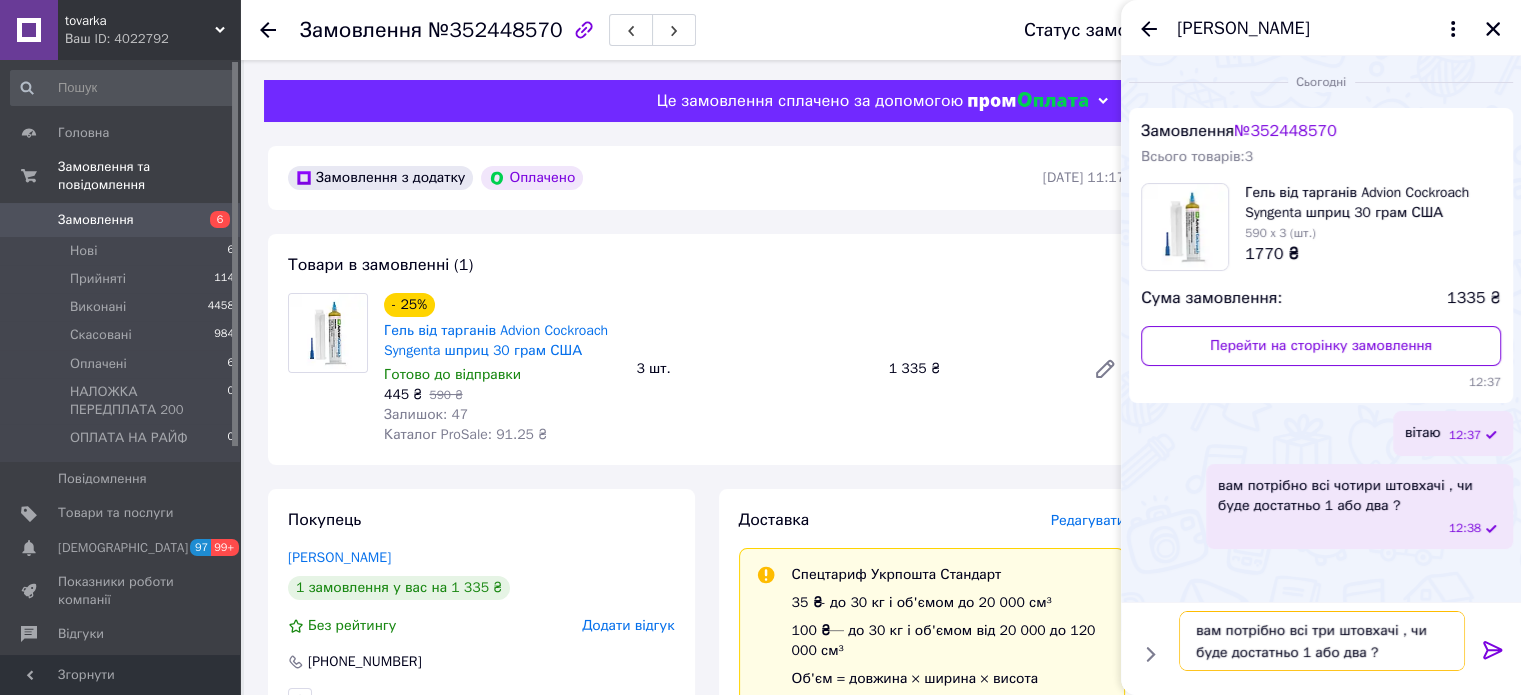 type 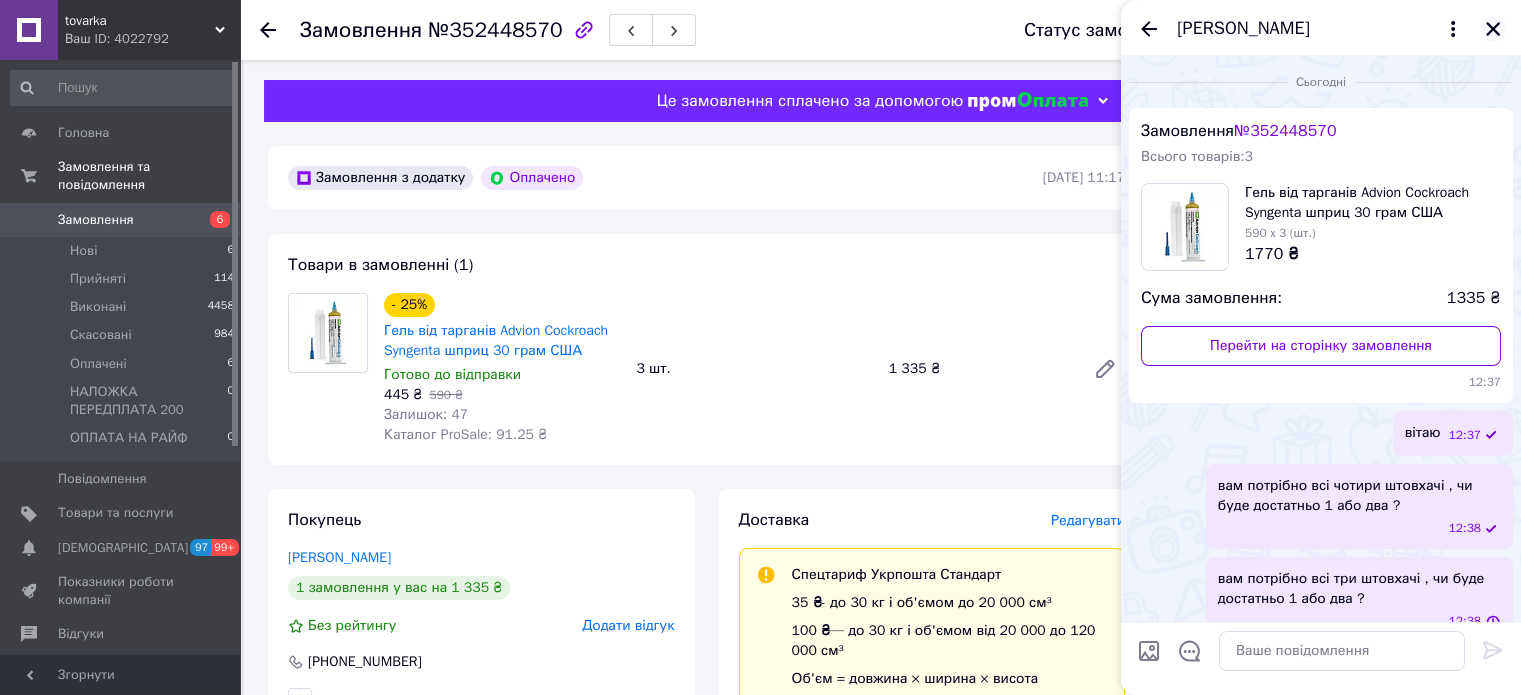 click 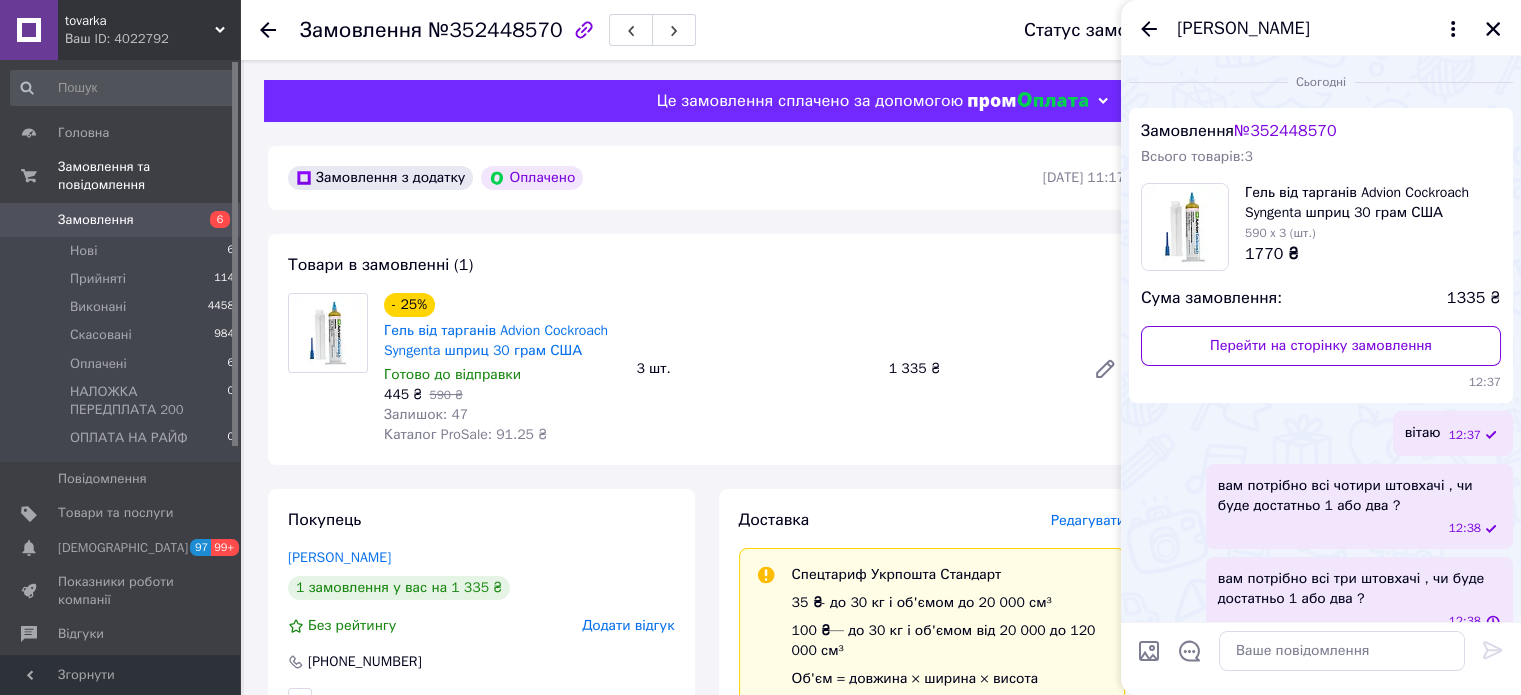 scroll, scrollTop: 28, scrollLeft: 0, axis: vertical 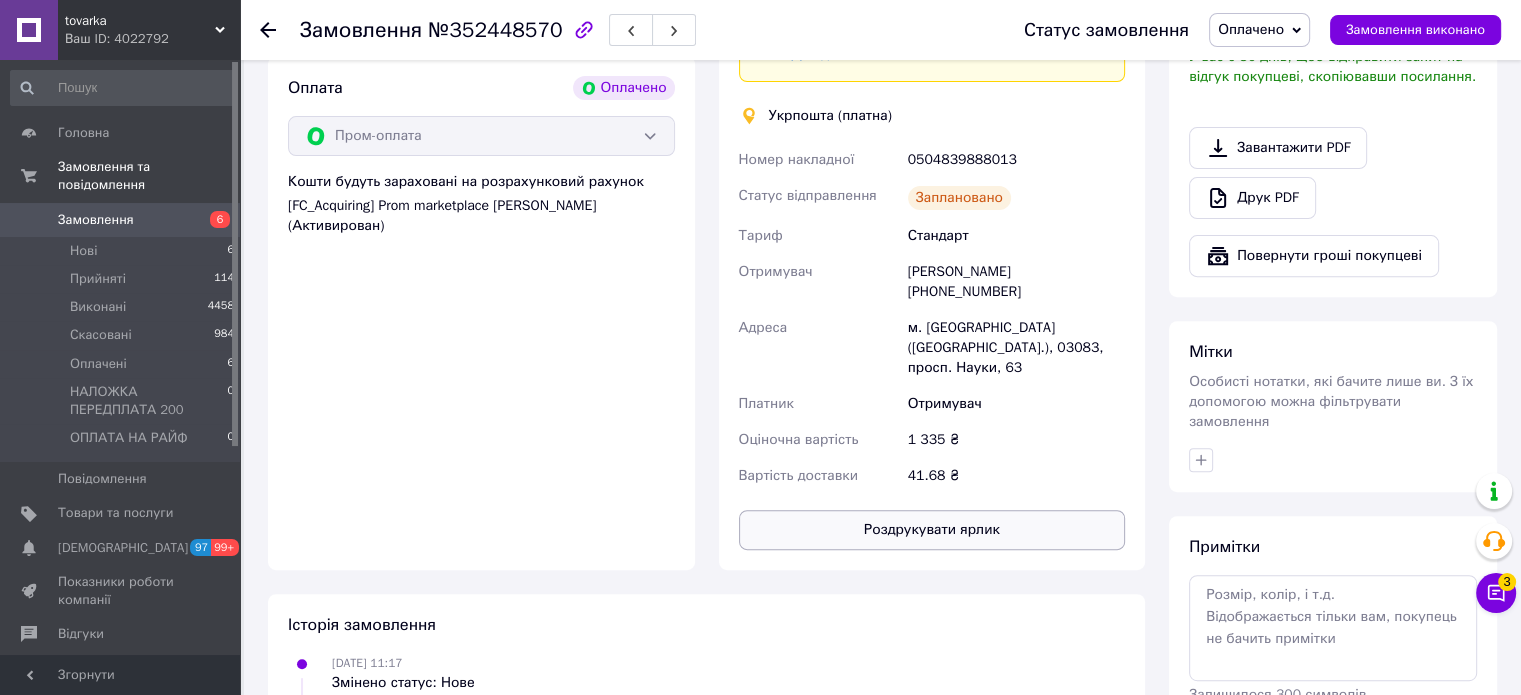 click on "Роздрукувати ярлик" at bounding box center [932, 530] 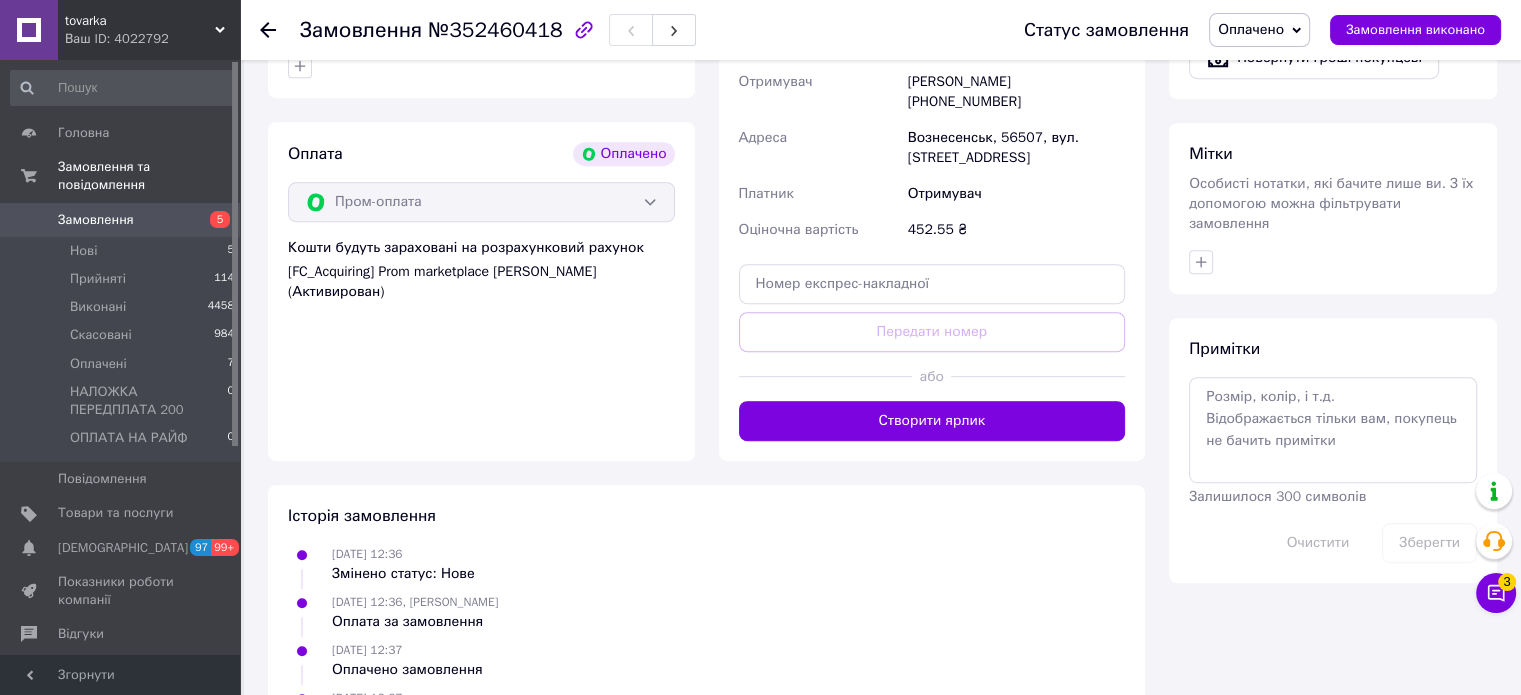 scroll, scrollTop: 900, scrollLeft: 0, axis: vertical 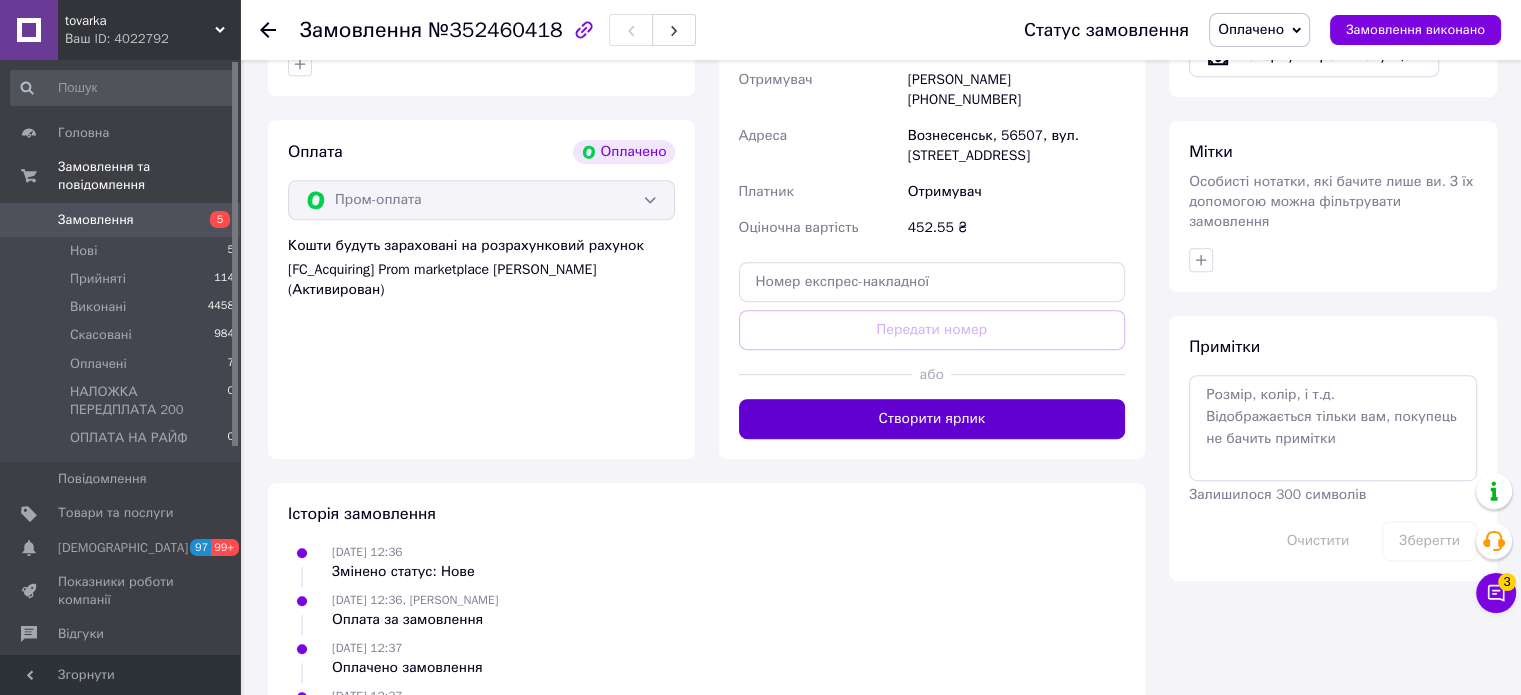 click on "Створити ярлик" at bounding box center [932, 419] 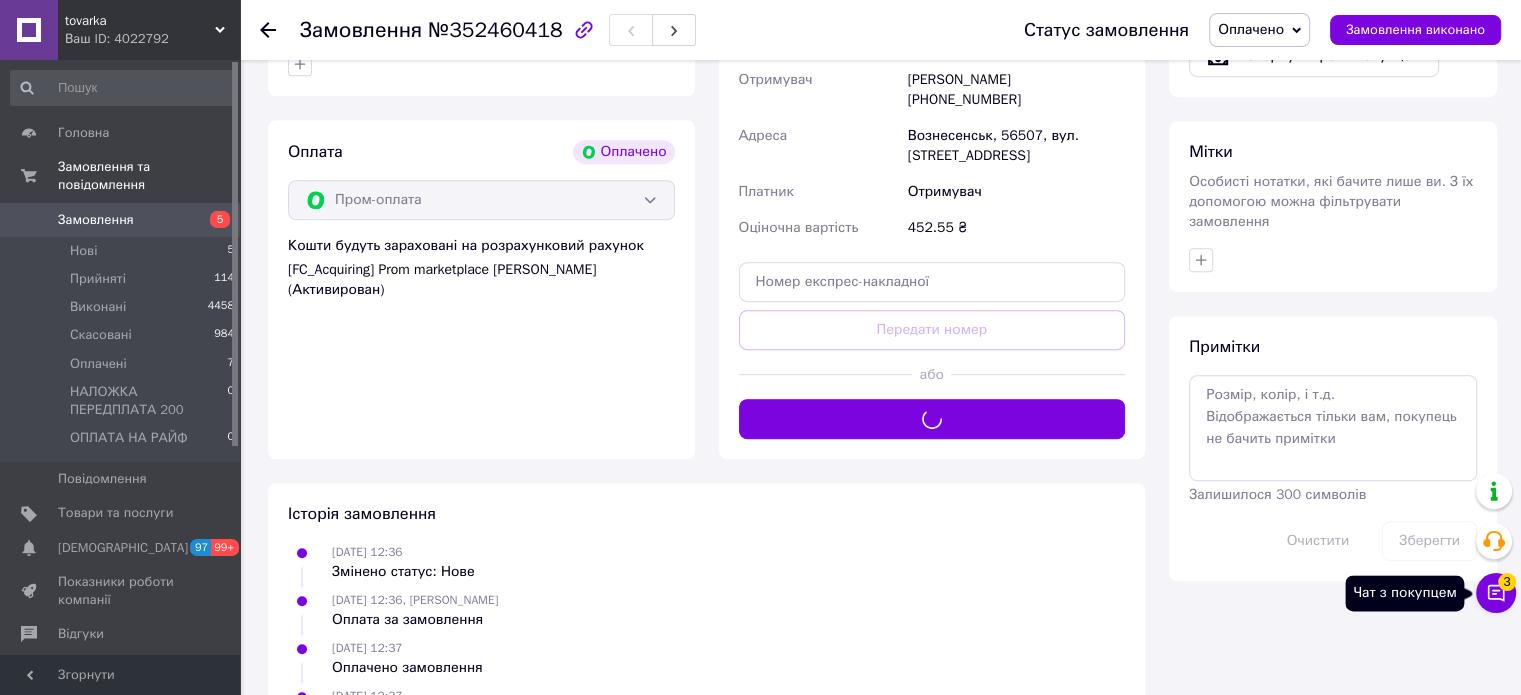 click on "Чат з покупцем 3" at bounding box center (1496, 593) 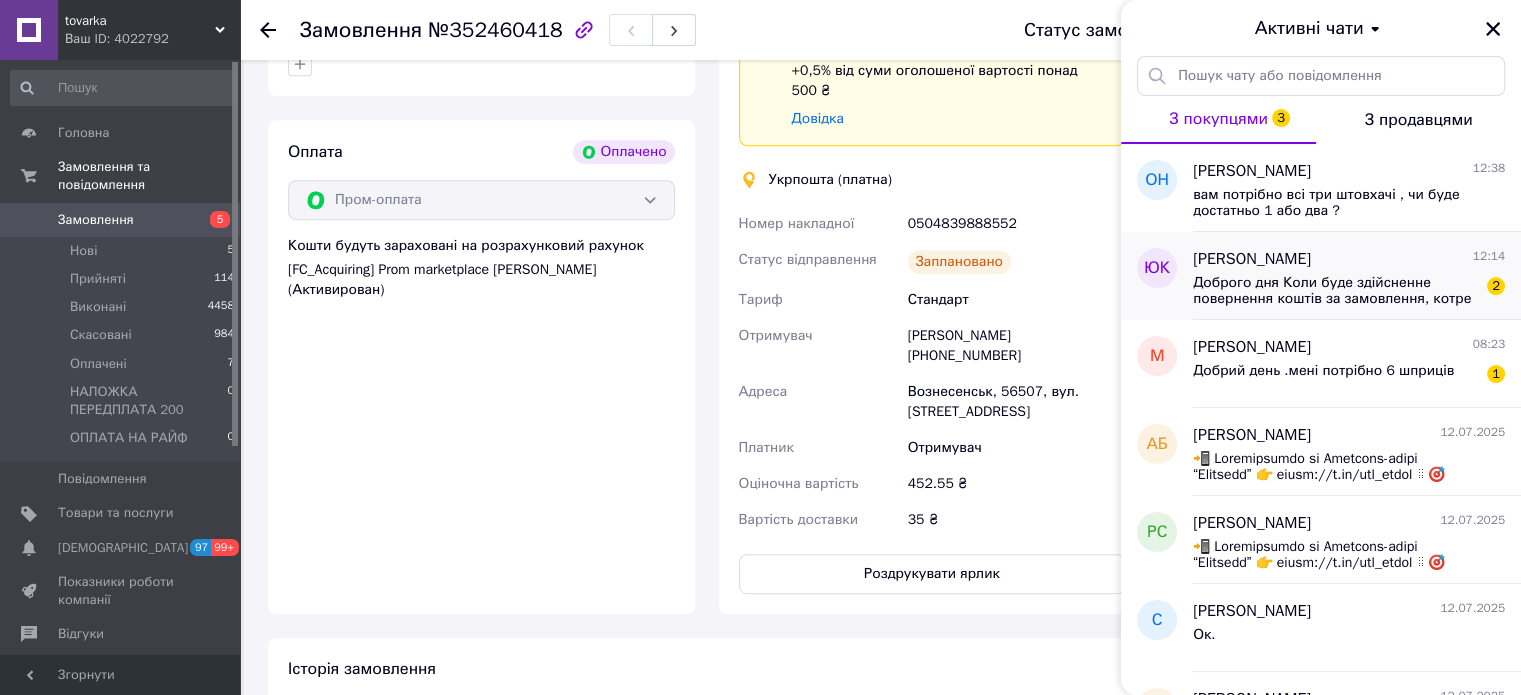 click on "Юлія Куравська 12:14 Доброго дня
Коли буде здійсненне повернення коштів за замовлення, котре ви скасували? 2" at bounding box center [1357, 276] 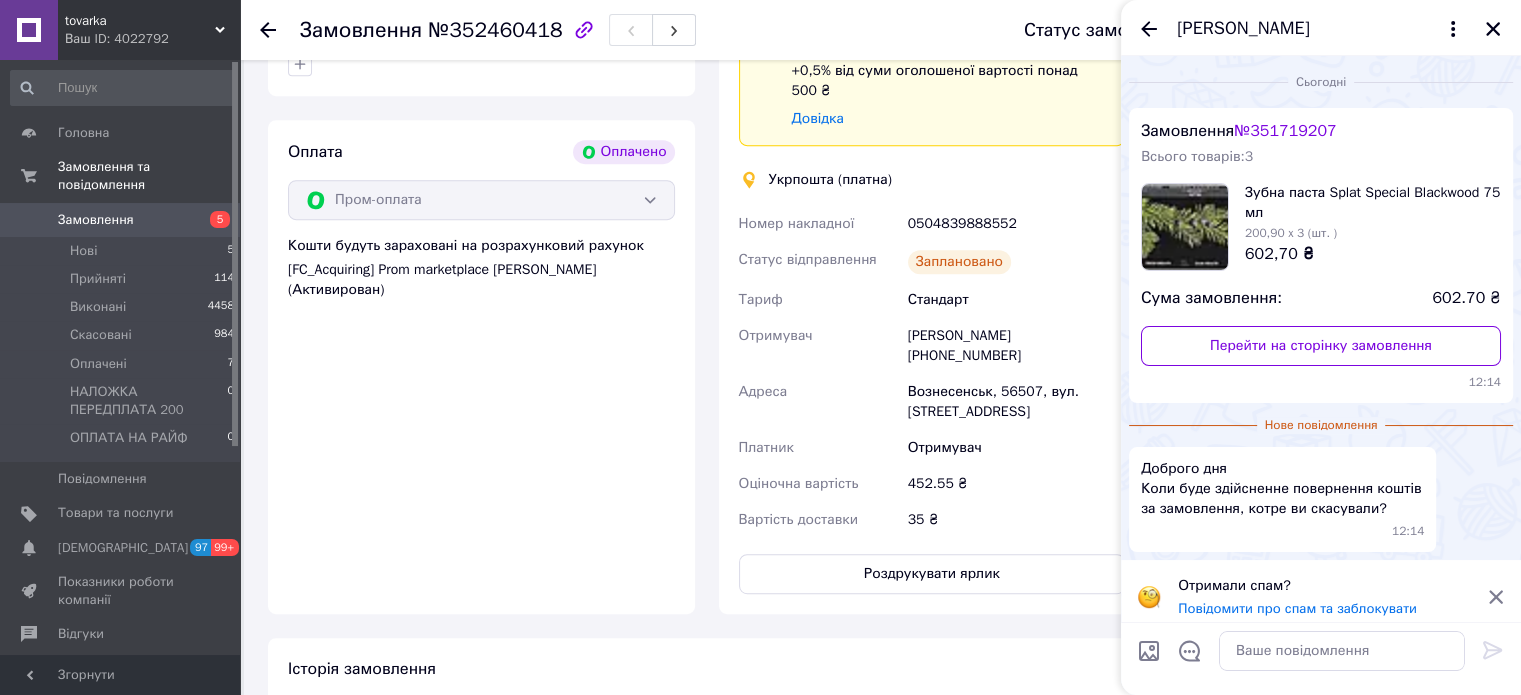 scroll, scrollTop: 11, scrollLeft: 0, axis: vertical 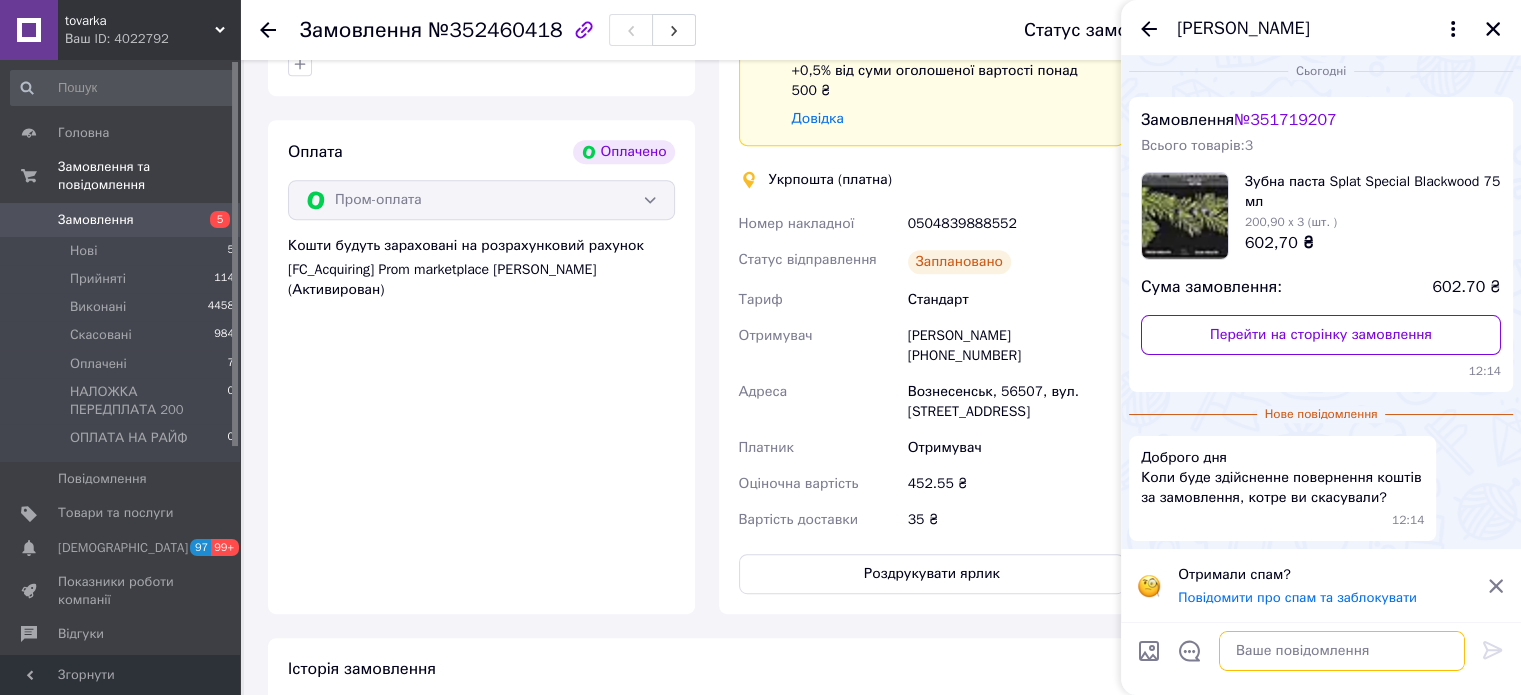 click at bounding box center (1342, 651) 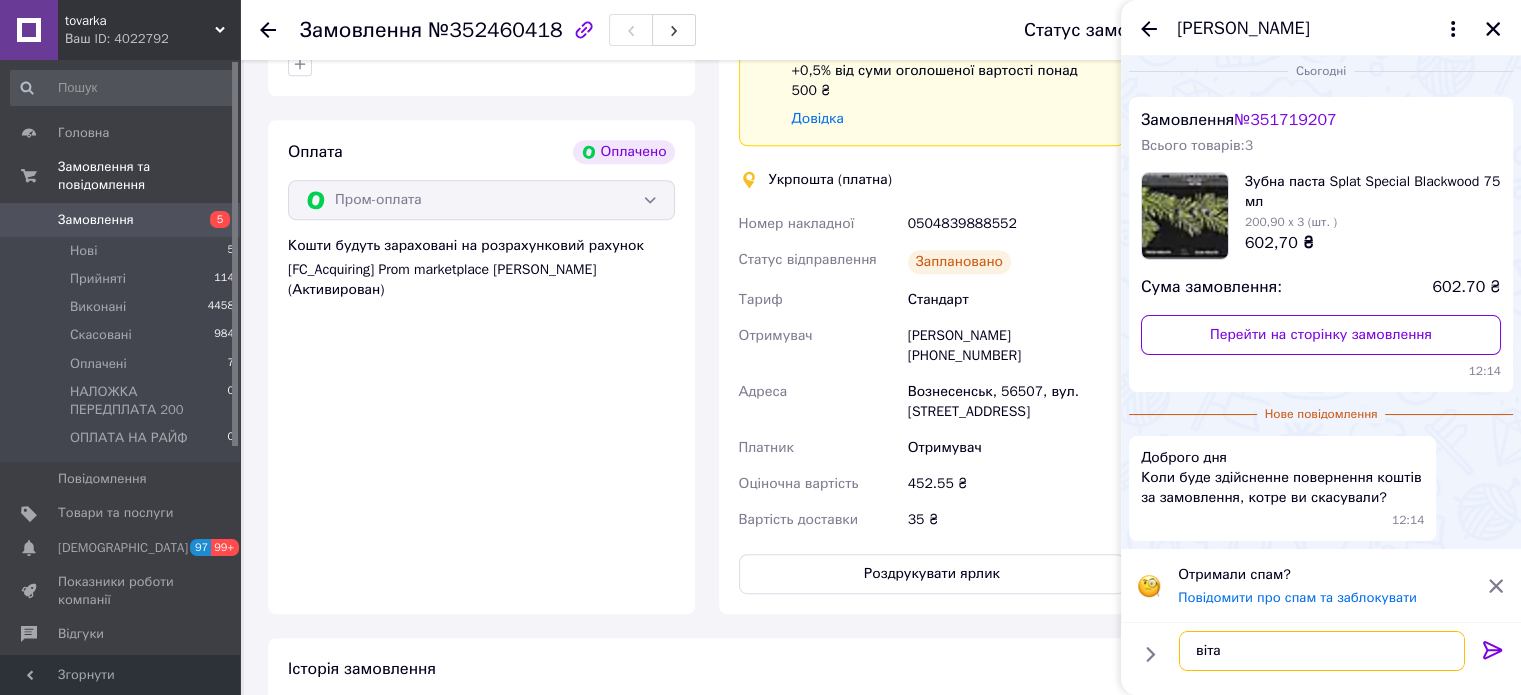 type on "вітаю" 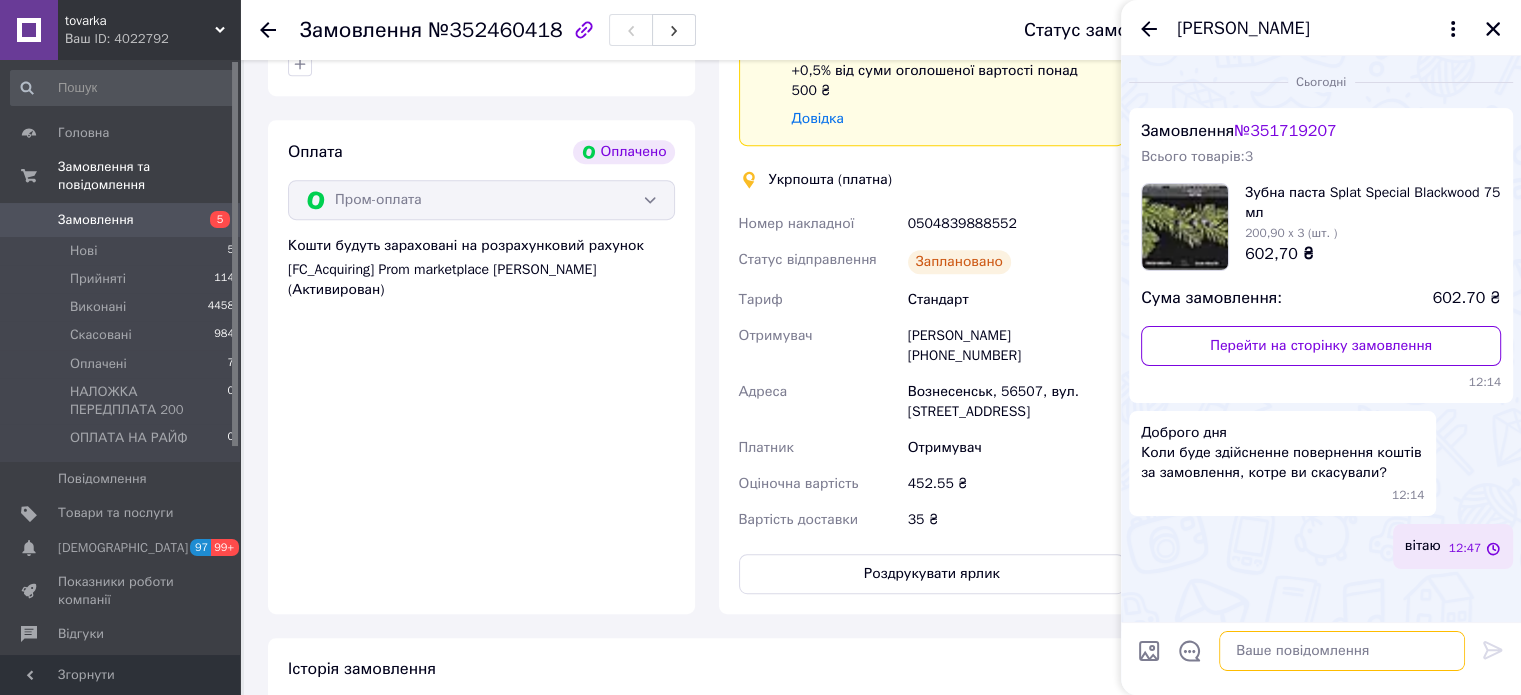 scroll, scrollTop: 0, scrollLeft: 0, axis: both 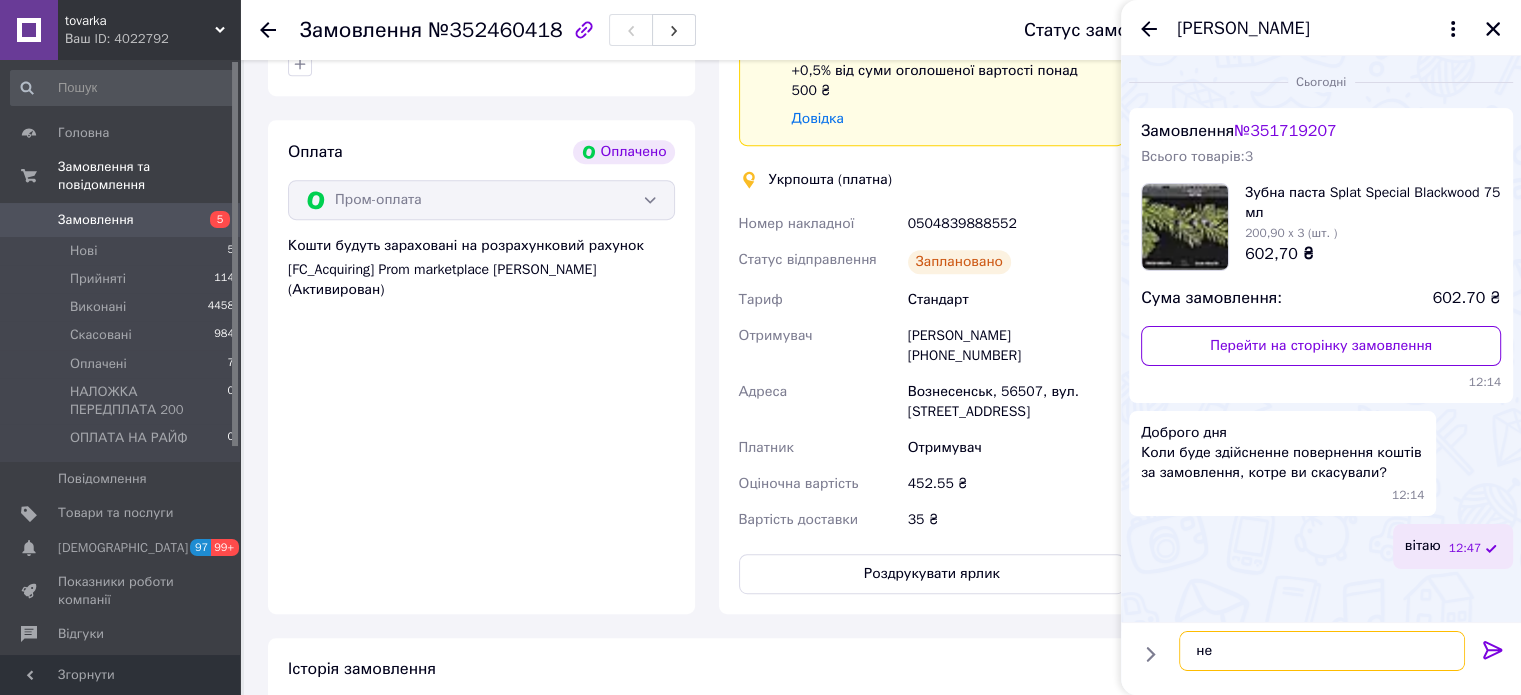 type on "н" 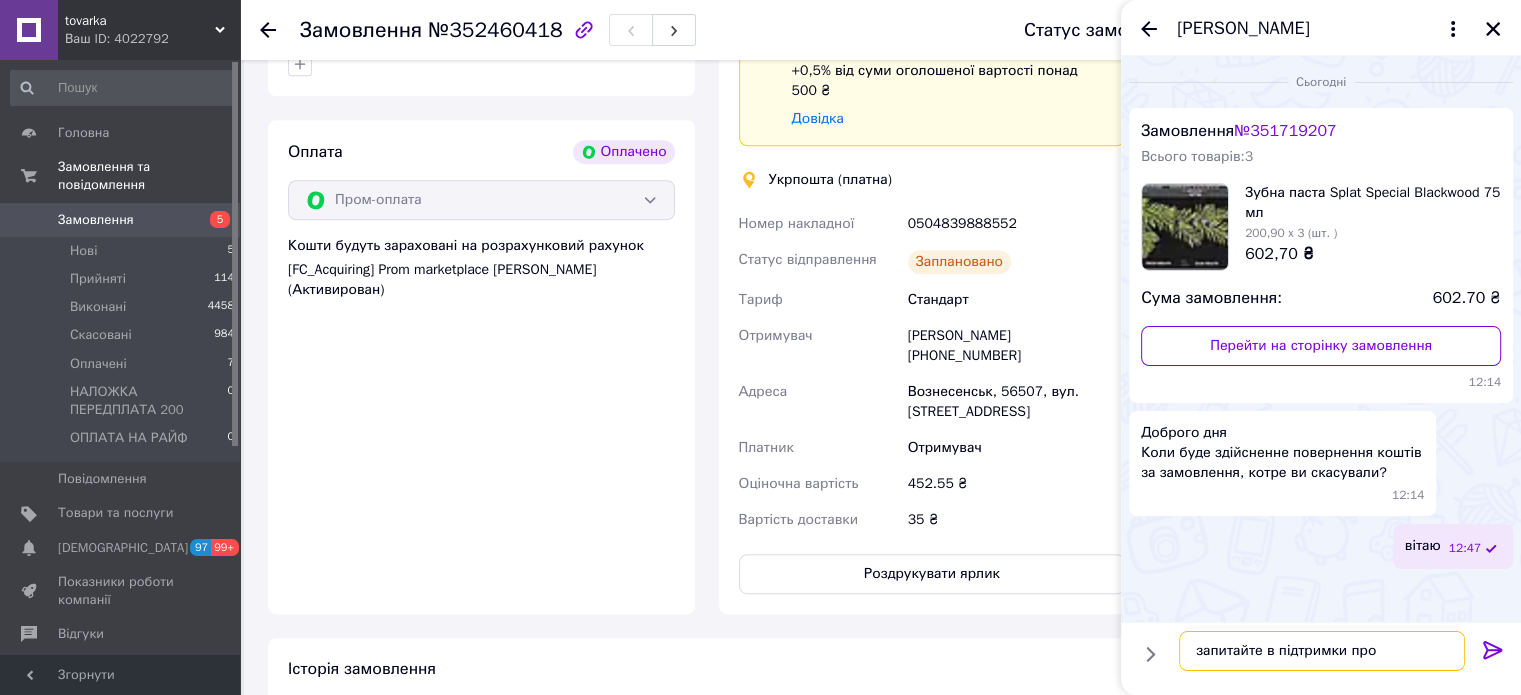 type on "запитайте в підтримки пром" 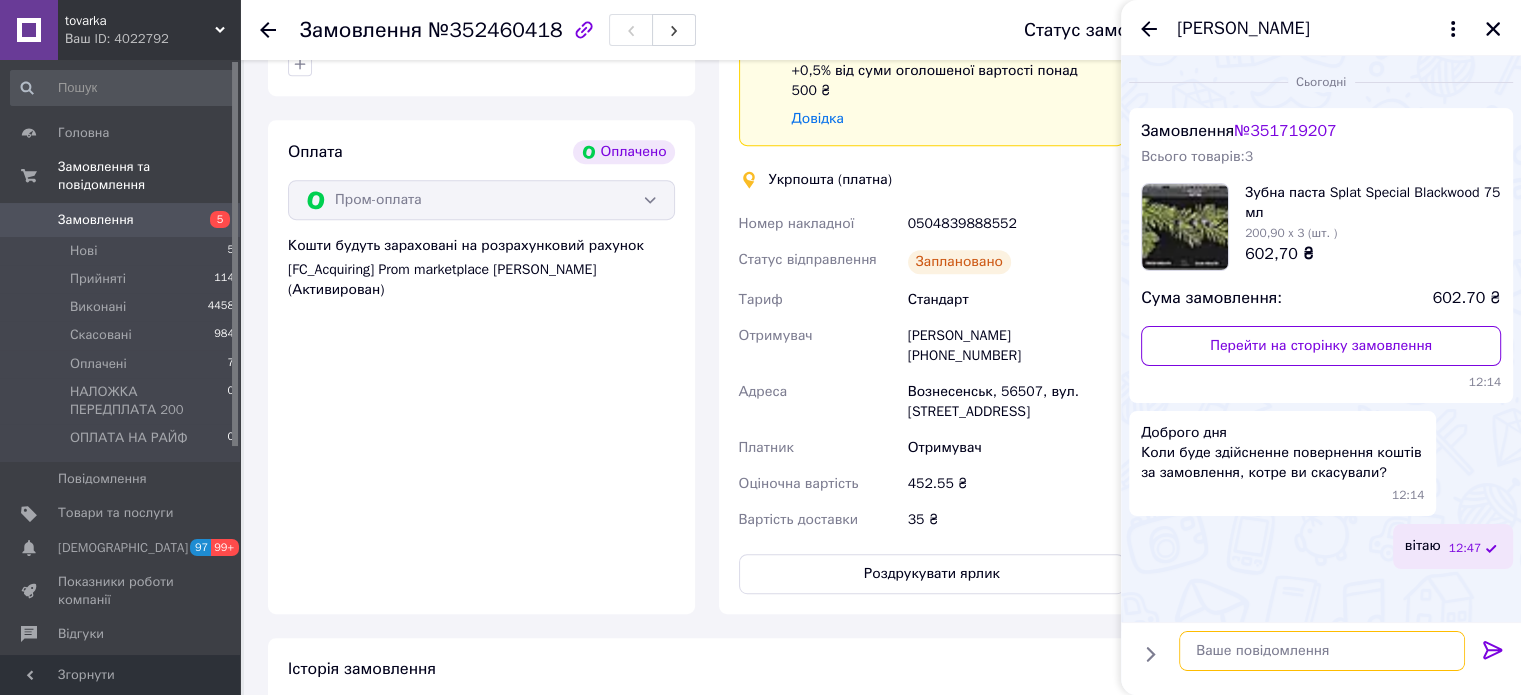 scroll, scrollTop: 8, scrollLeft: 0, axis: vertical 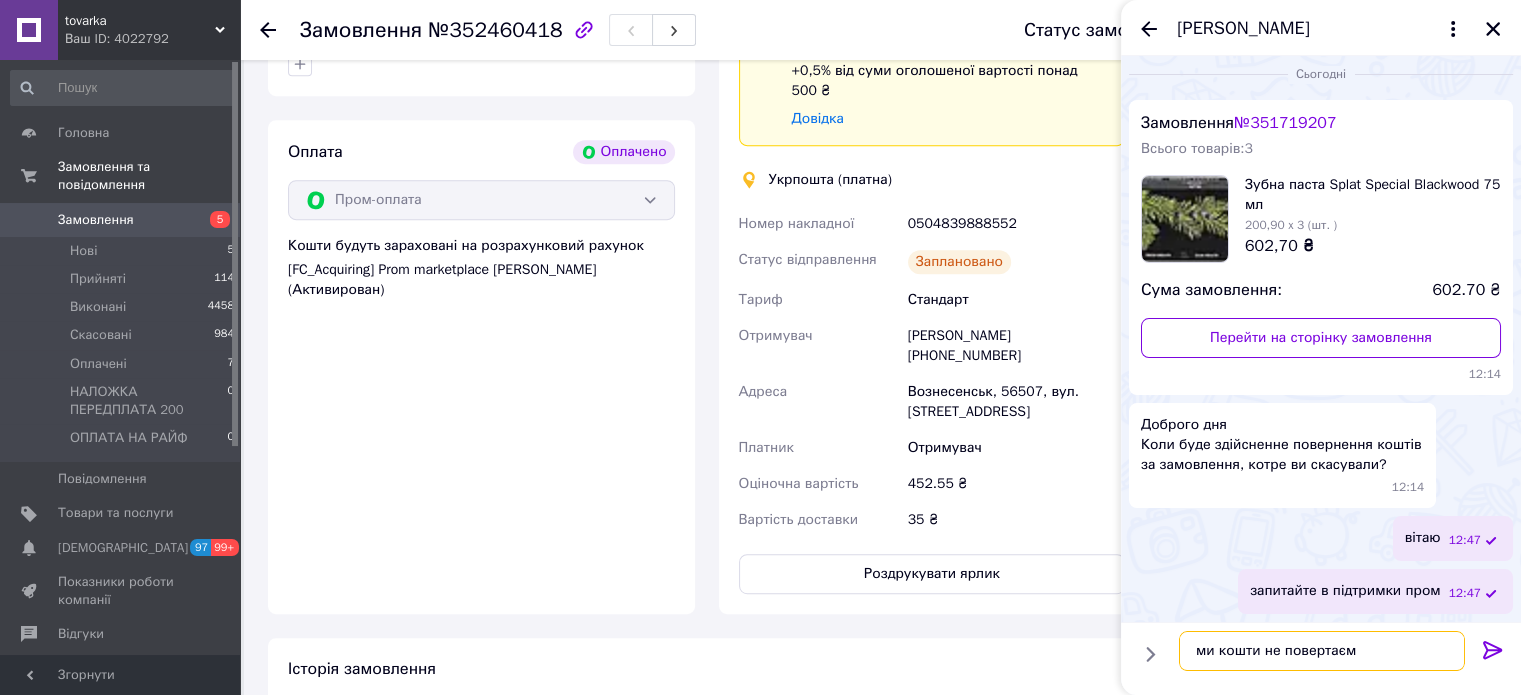 type on "ми кошти не повертаємо" 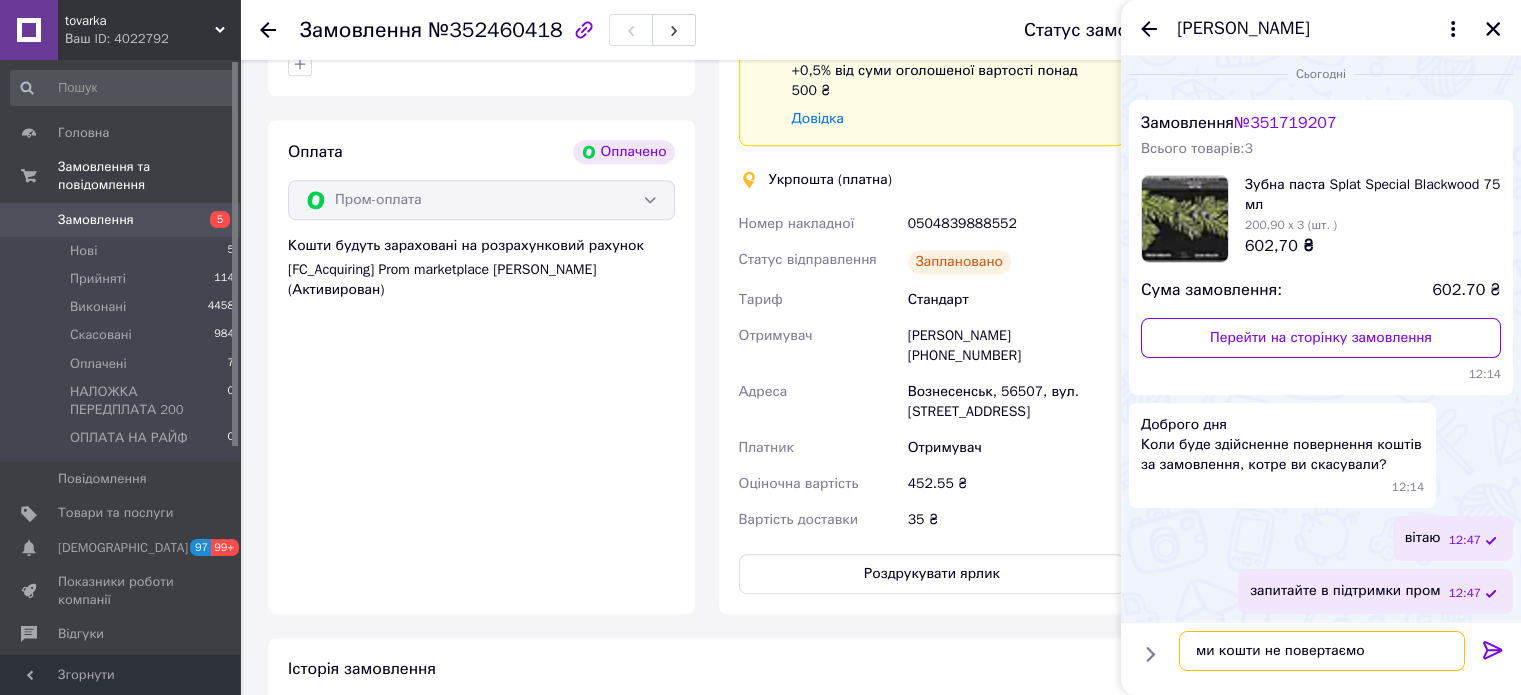 type 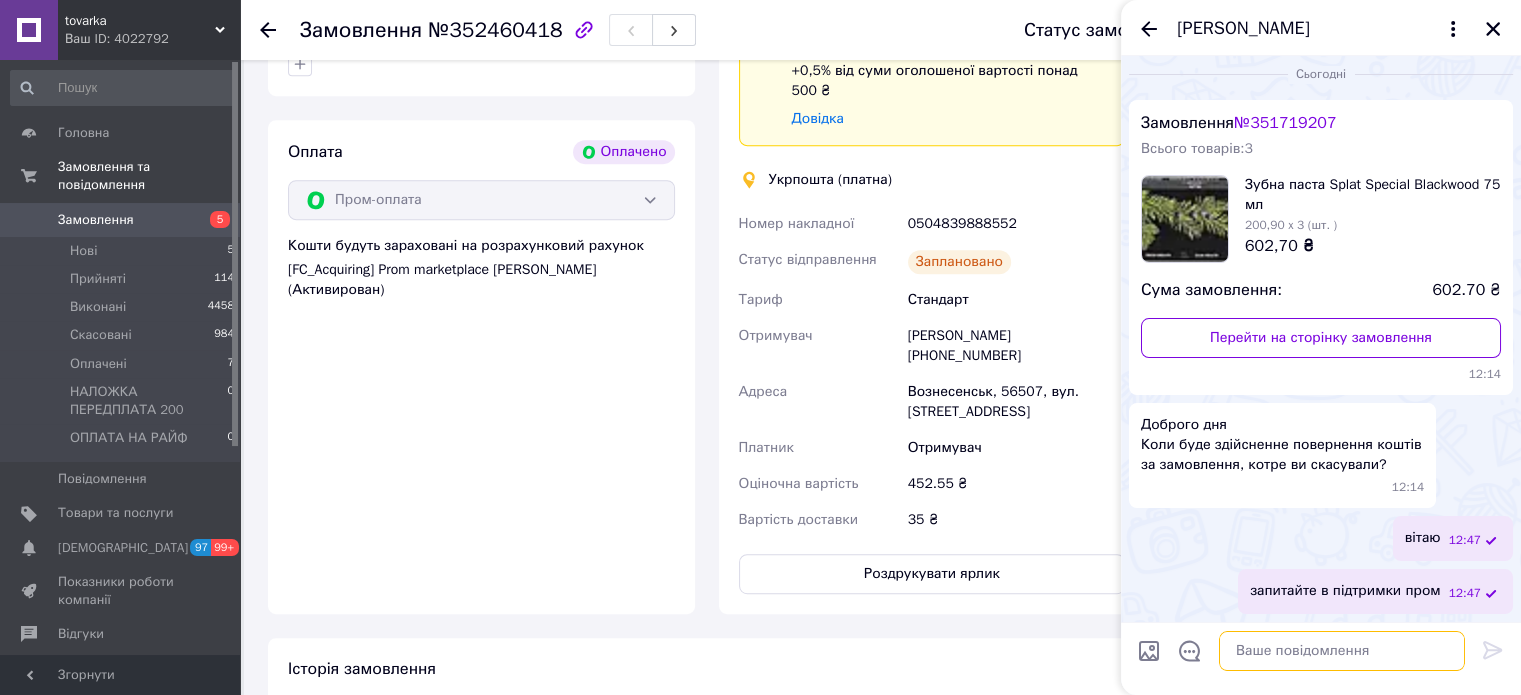 scroll, scrollTop: 60, scrollLeft: 0, axis: vertical 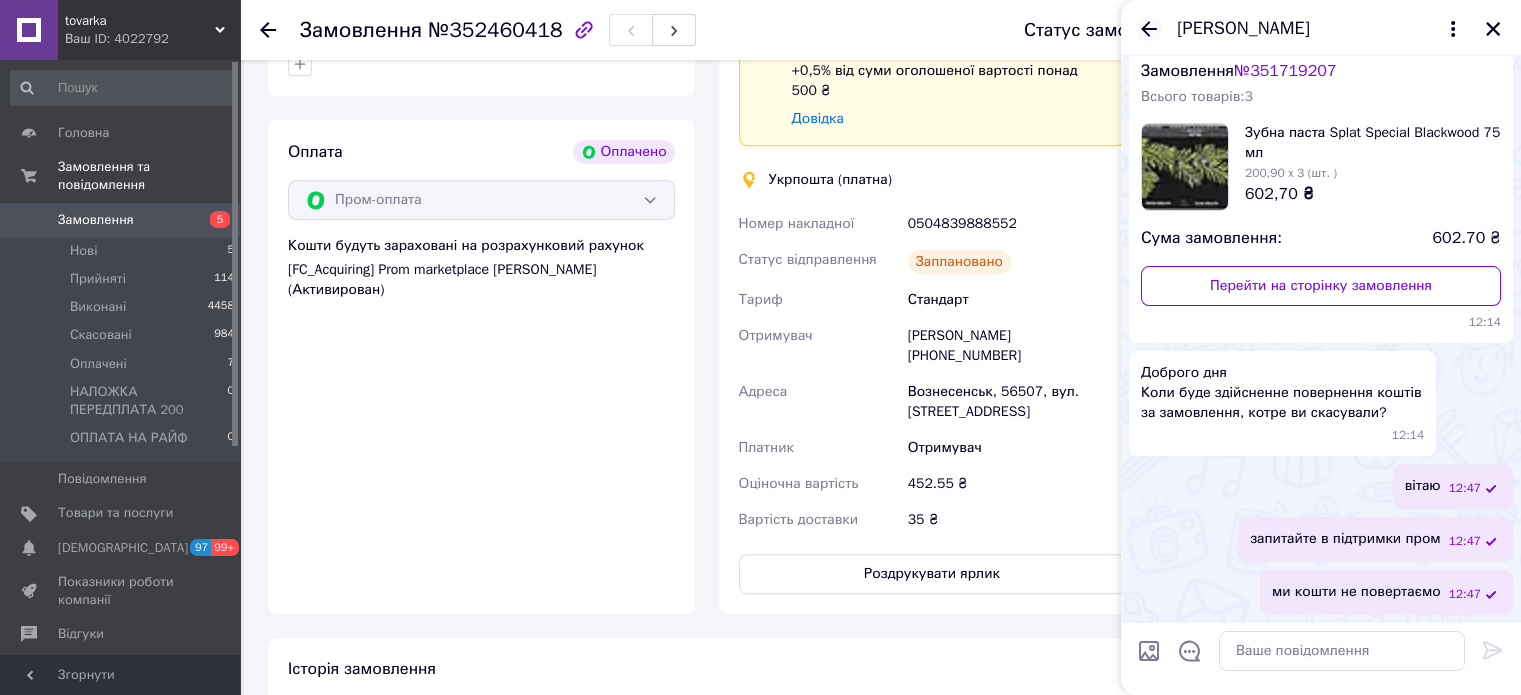click 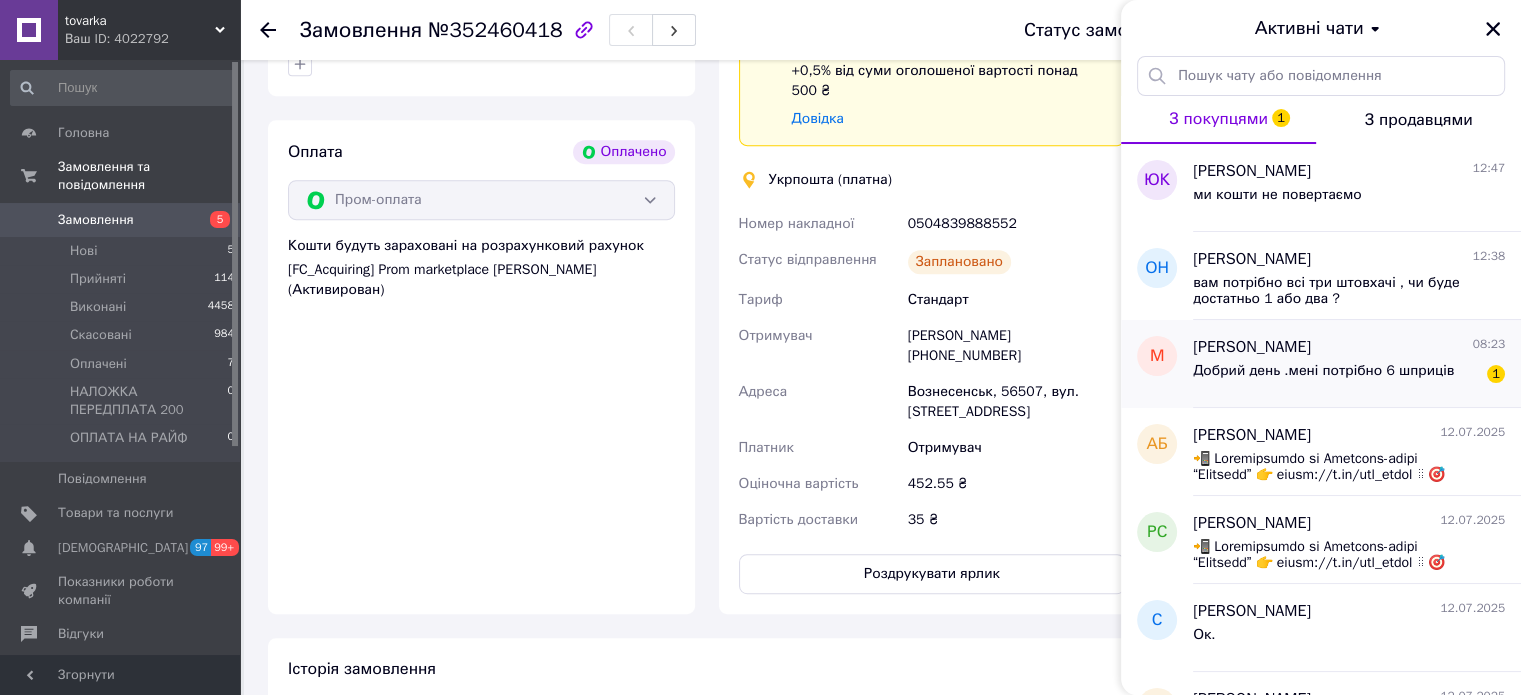 click on "марина 08:23 Добрий день .мені потрібно 6 шприців 1" at bounding box center [1357, 364] 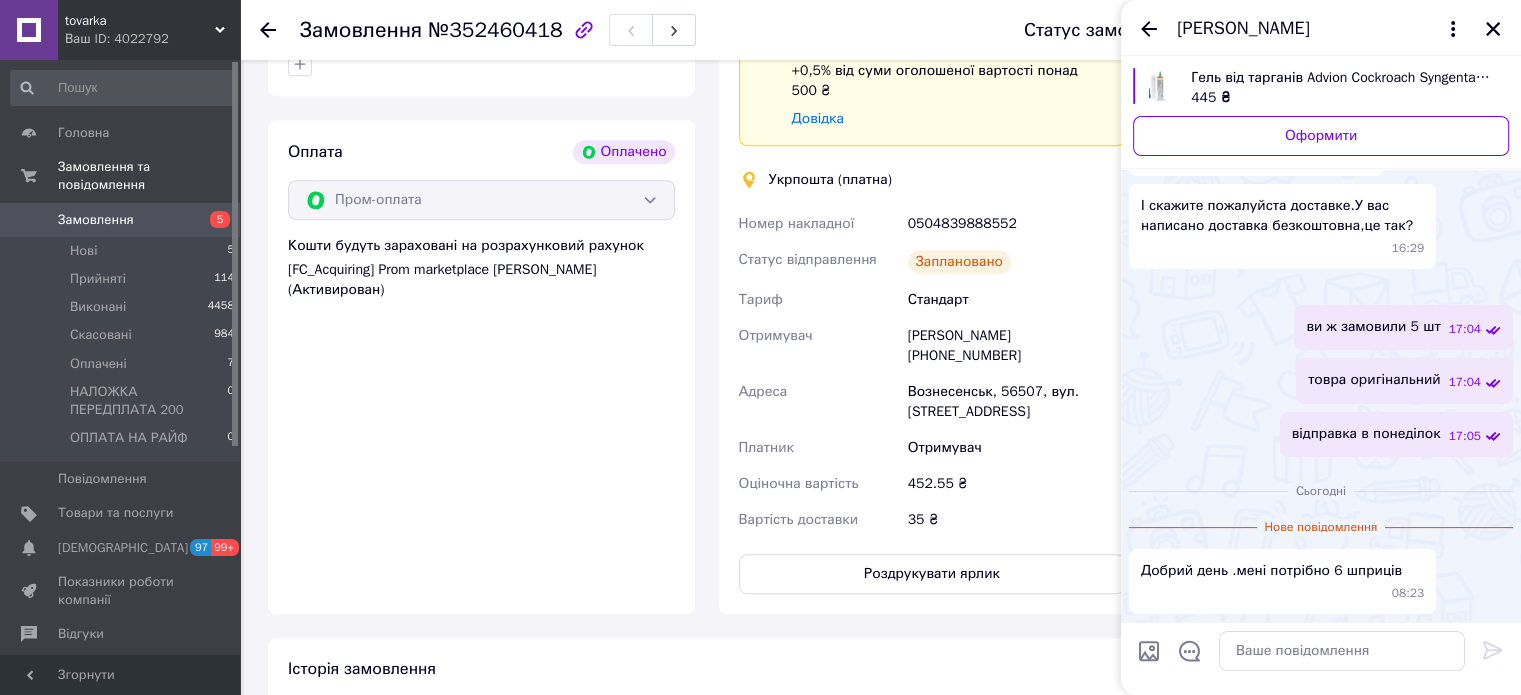 scroll, scrollTop: 650, scrollLeft: 0, axis: vertical 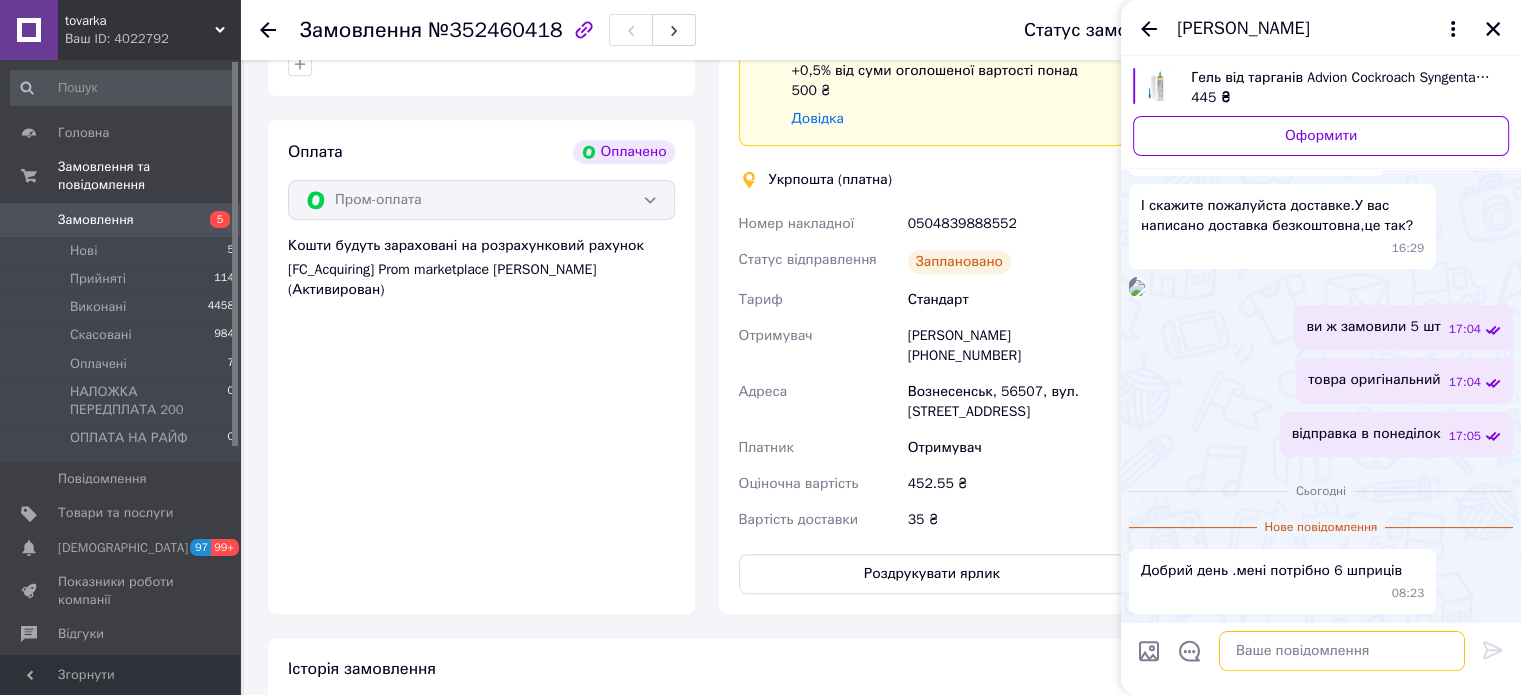 click at bounding box center [1342, 651] 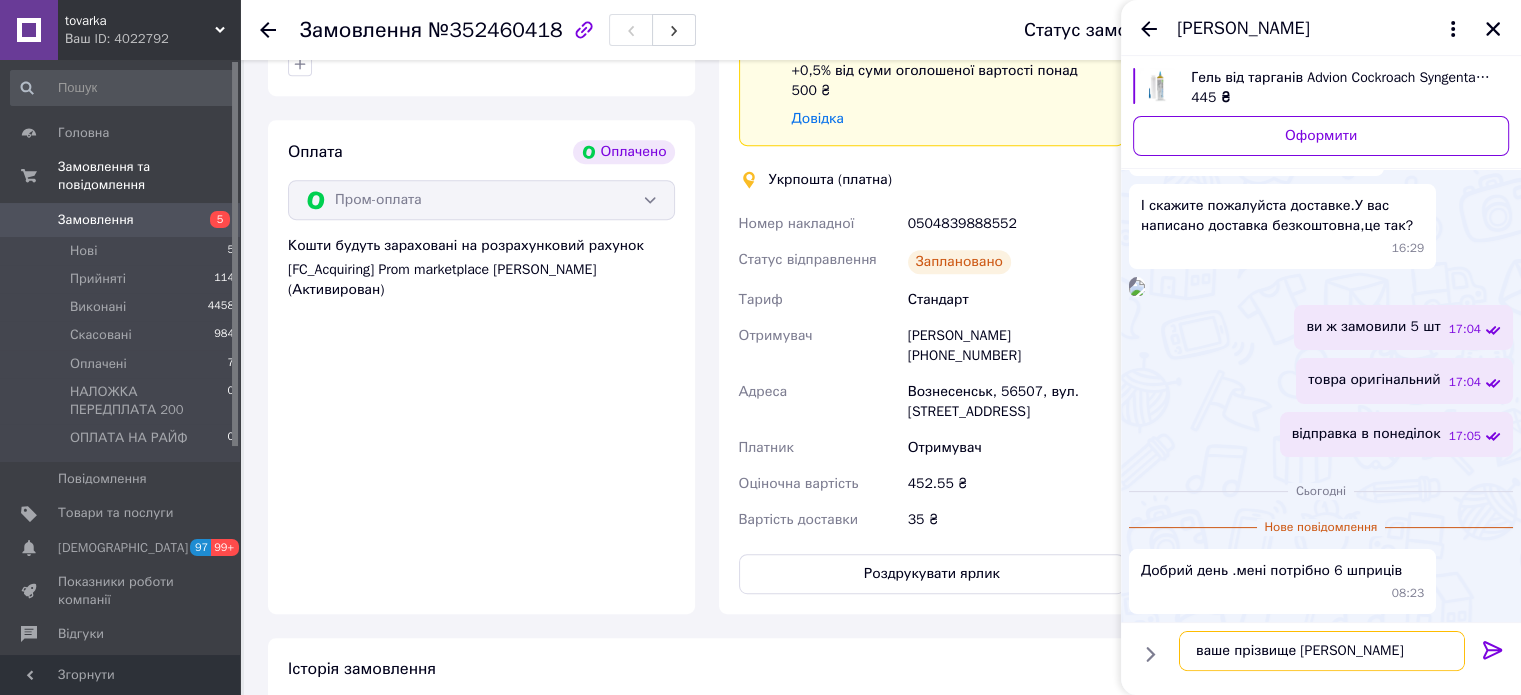 type on "ваше прізвище Михайлюк ?" 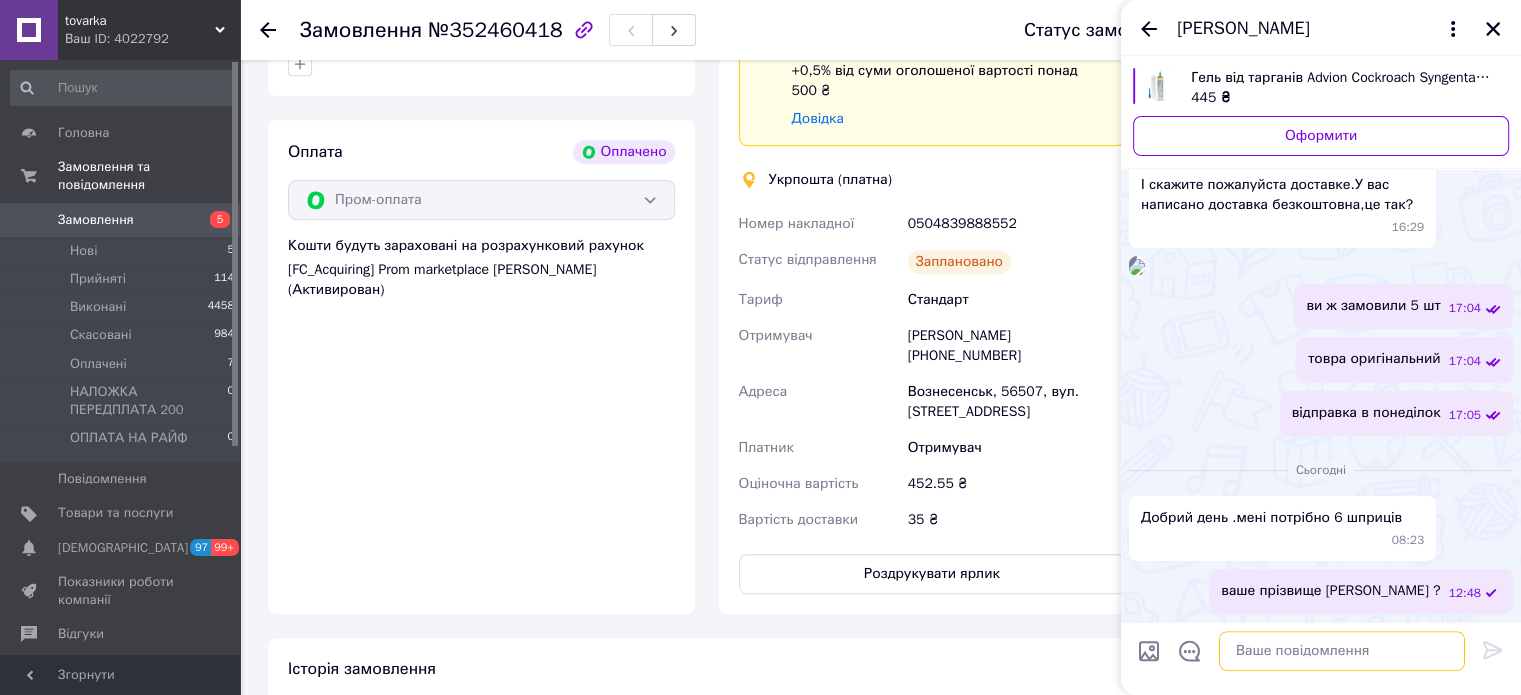 scroll, scrollTop: 671, scrollLeft: 0, axis: vertical 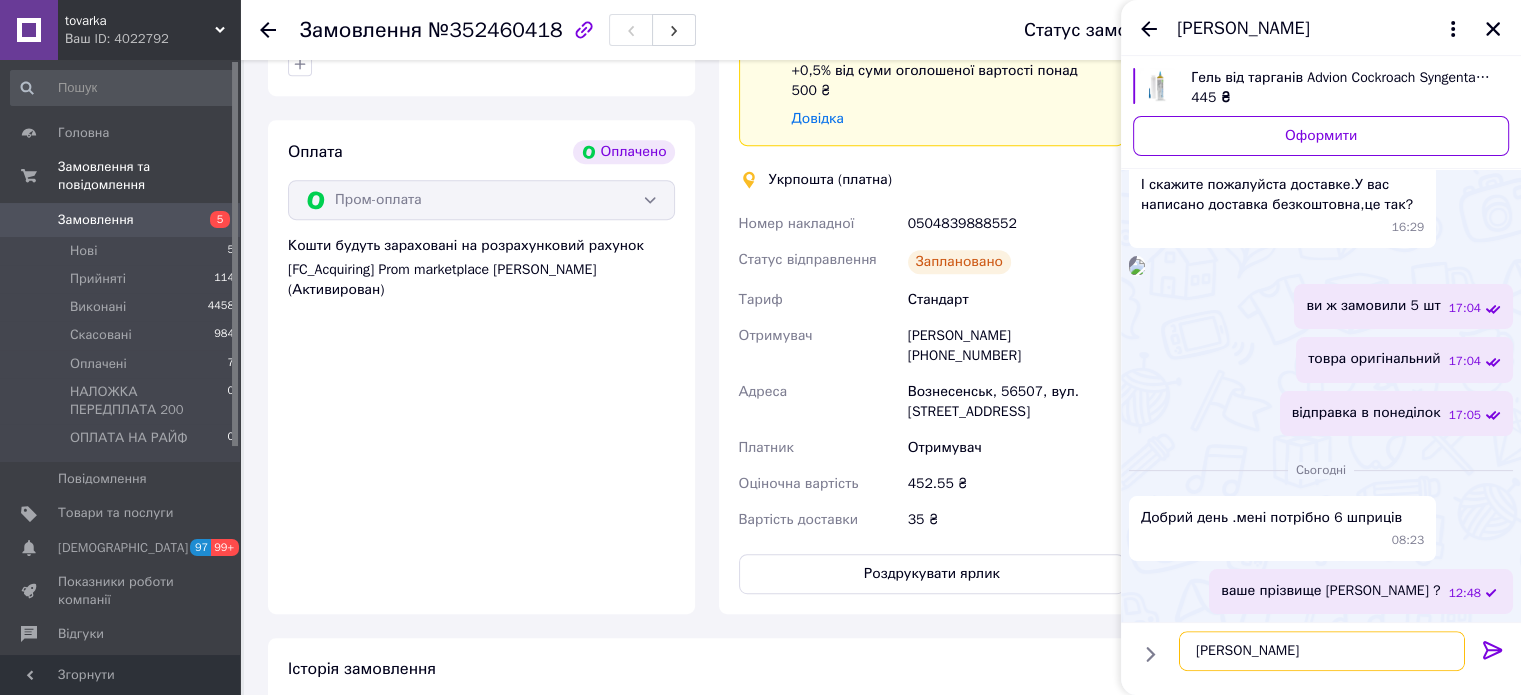 type on "Марина Михайлюк" 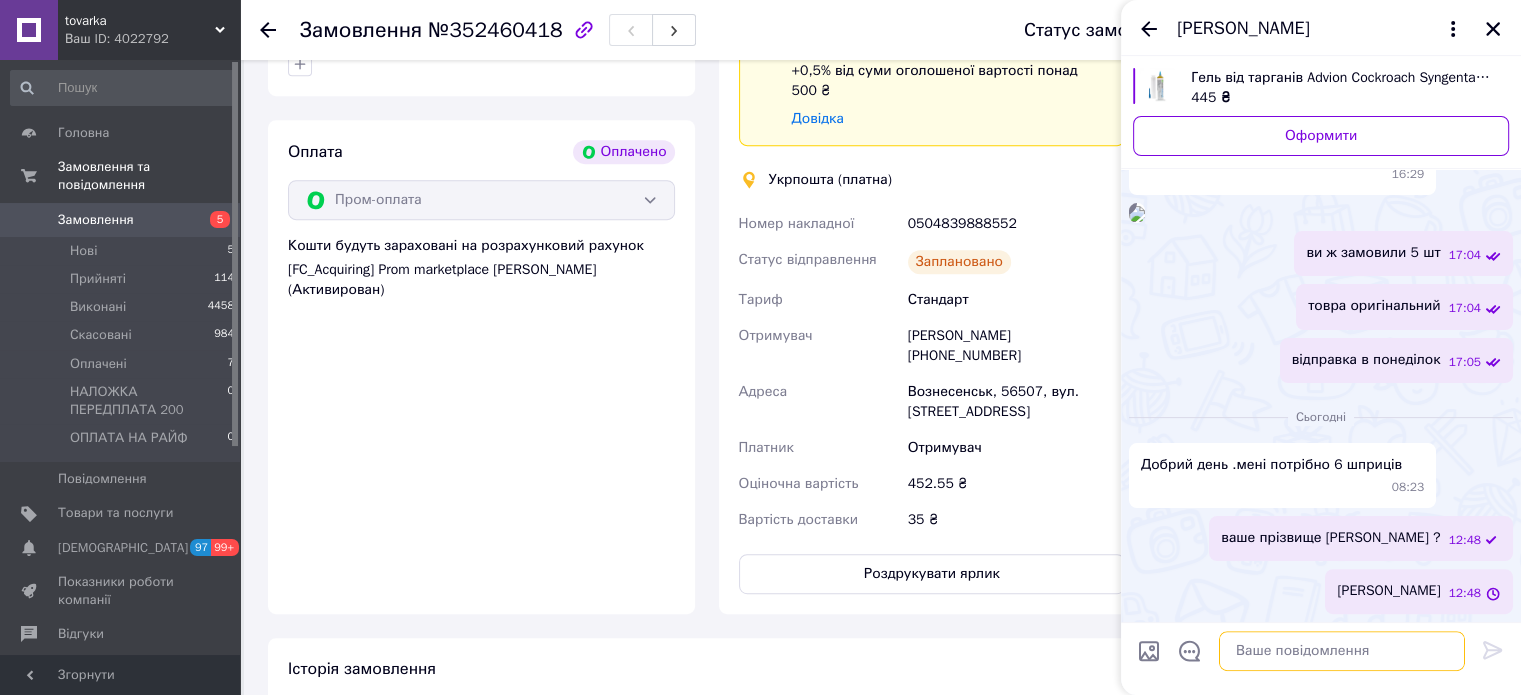 scroll, scrollTop: 724, scrollLeft: 0, axis: vertical 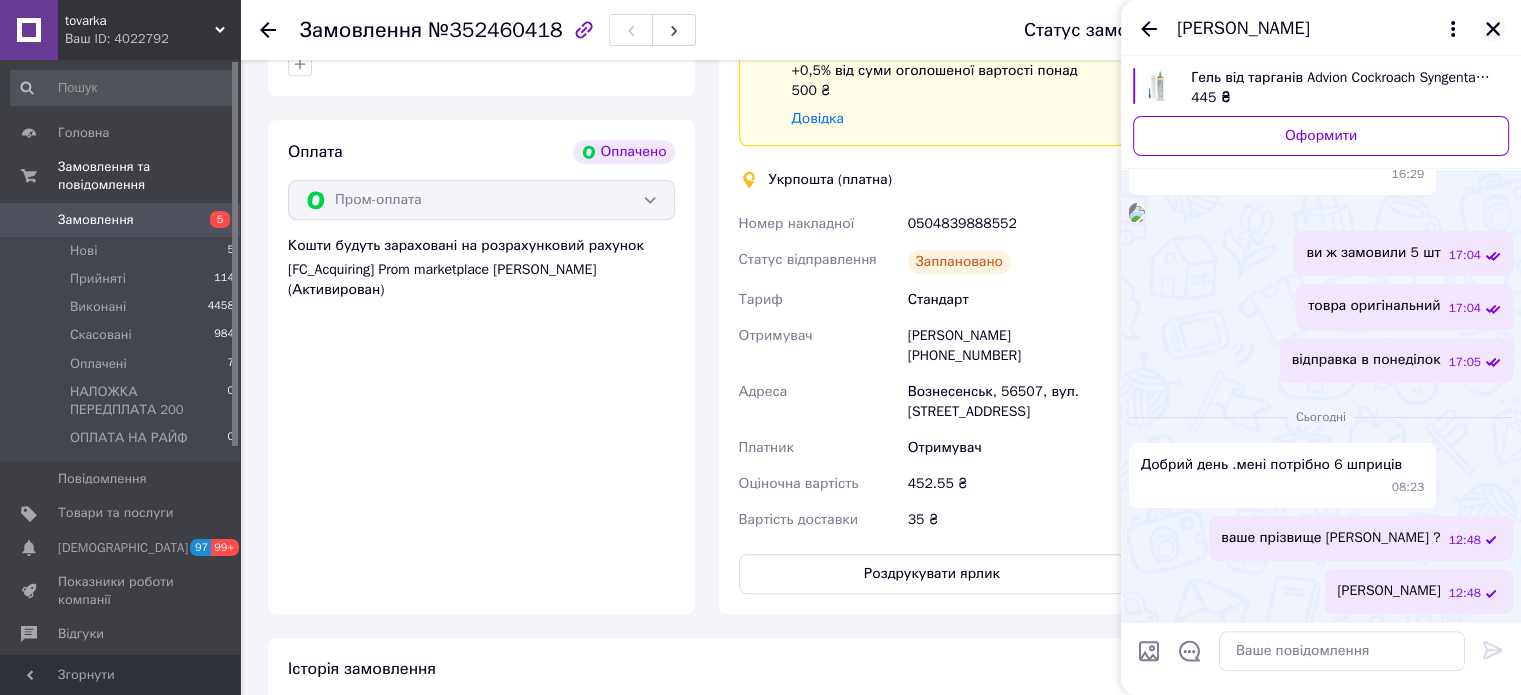 click 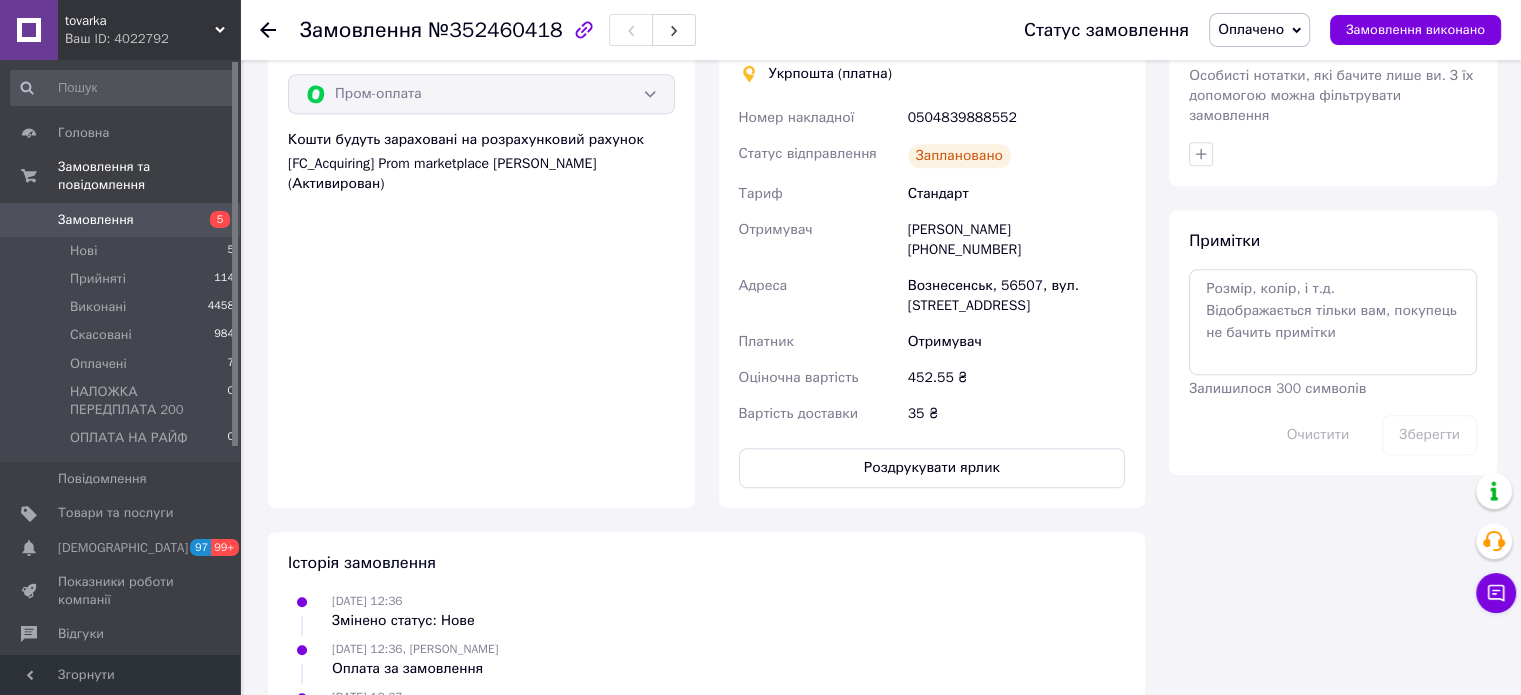 scroll, scrollTop: 1094, scrollLeft: 0, axis: vertical 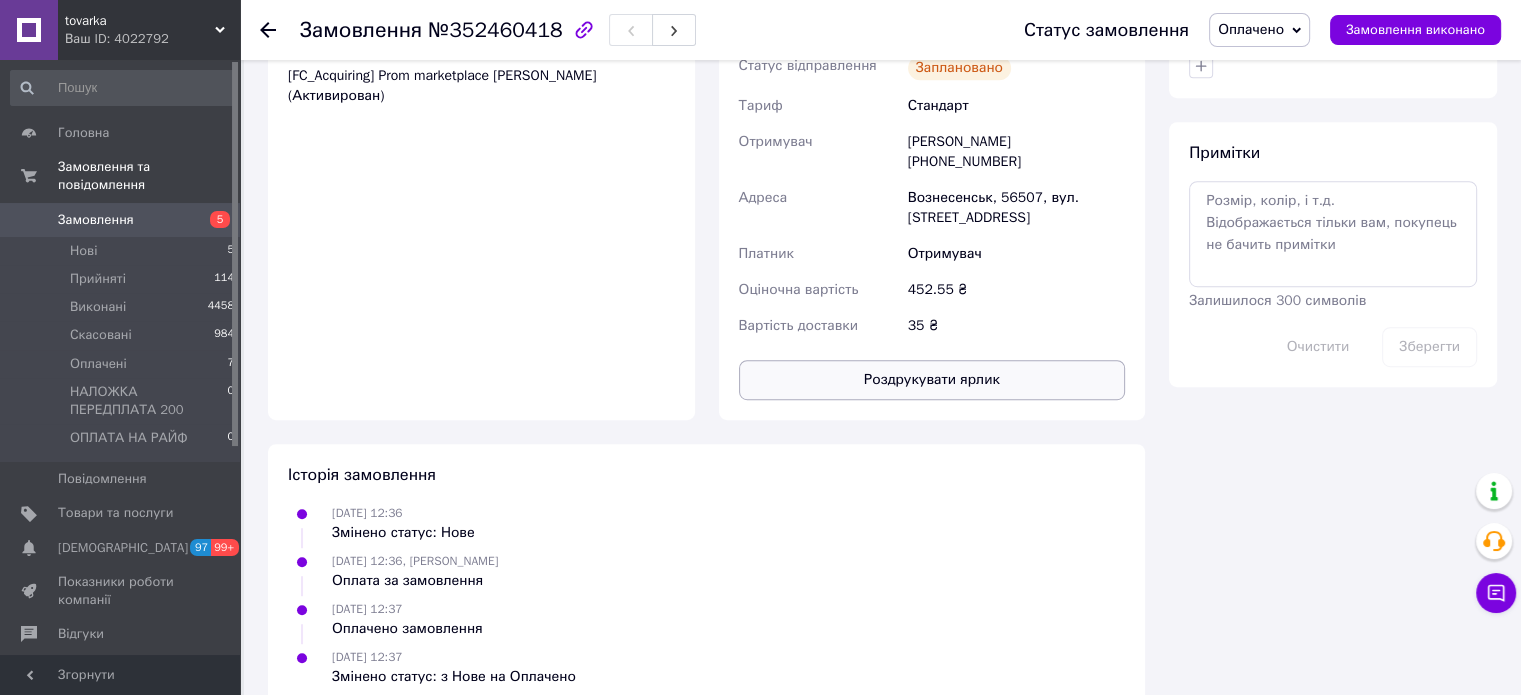 click on "Роздрукувати ярлик" at bounding box center (932, 380) 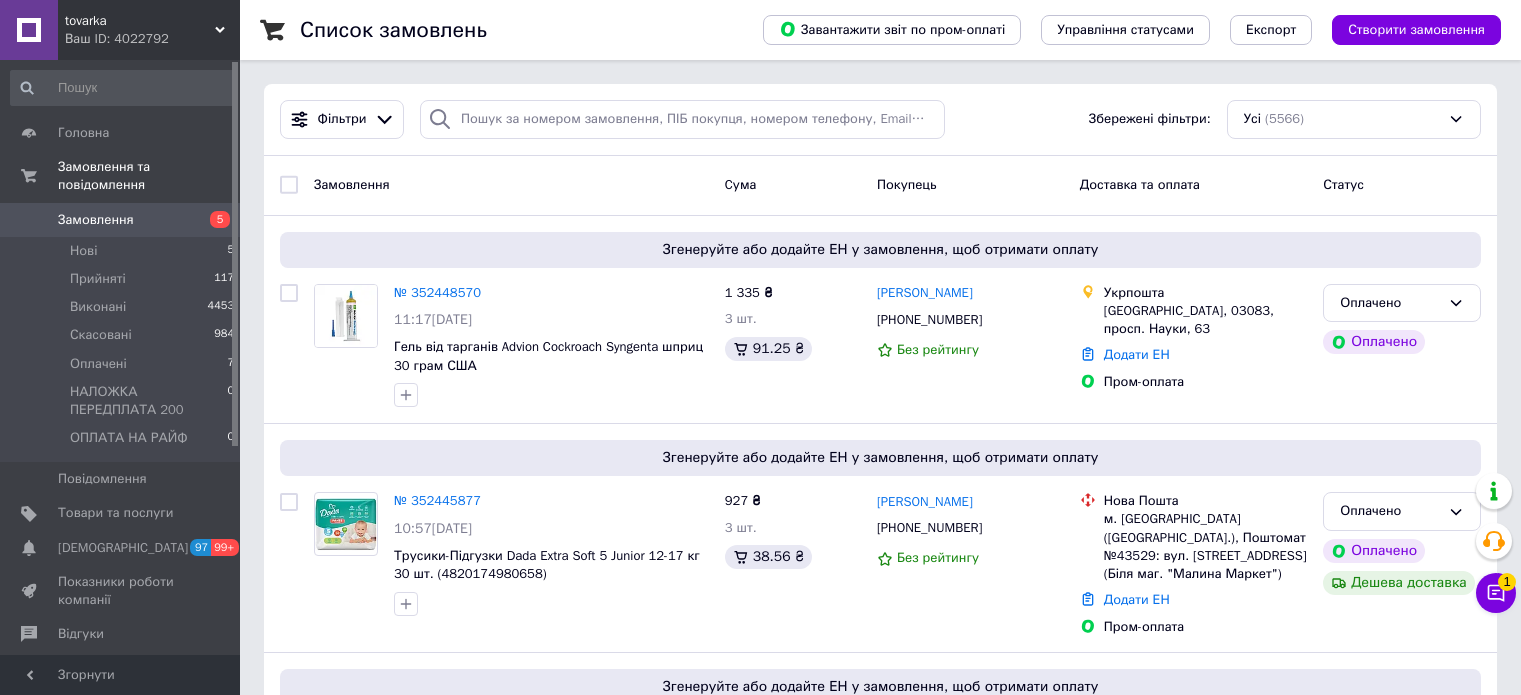 scroll, scrollTop: 0, scrollLeft: 0, axis: both 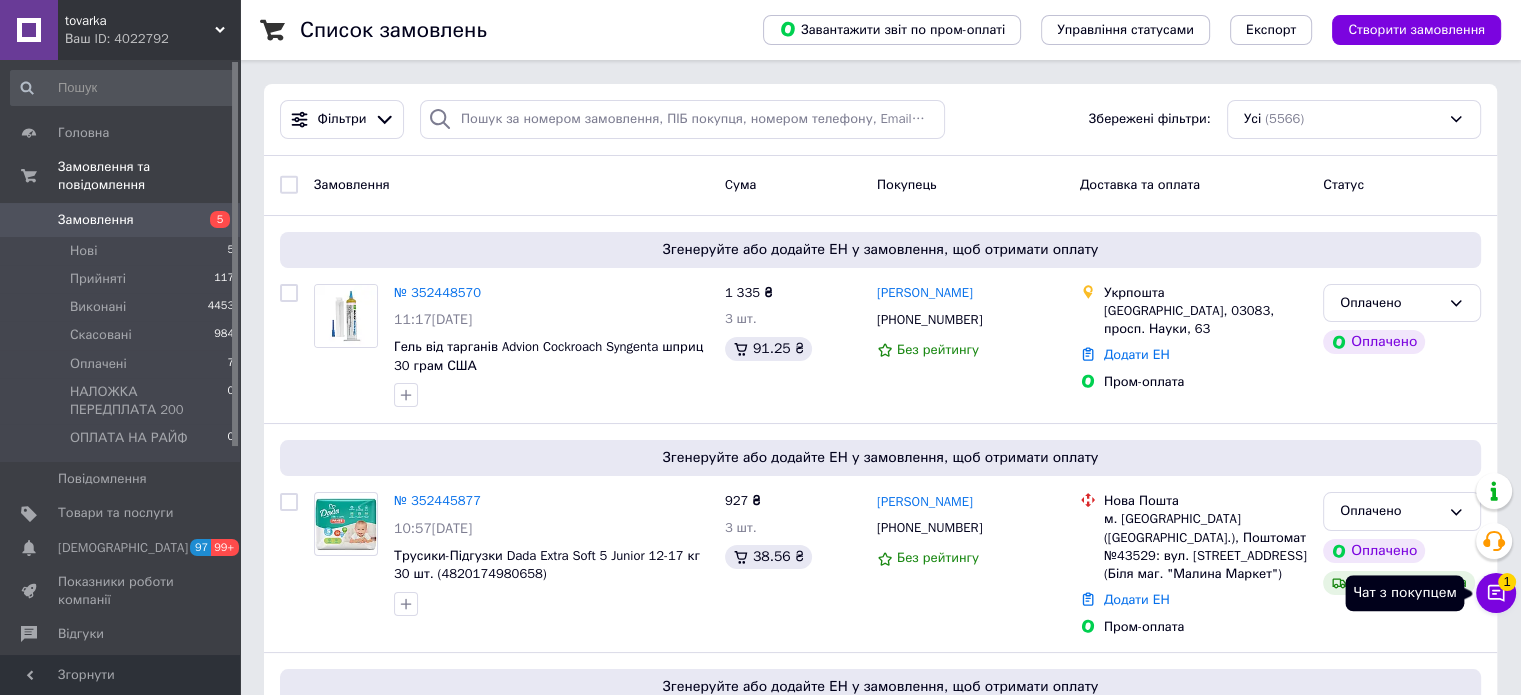 click 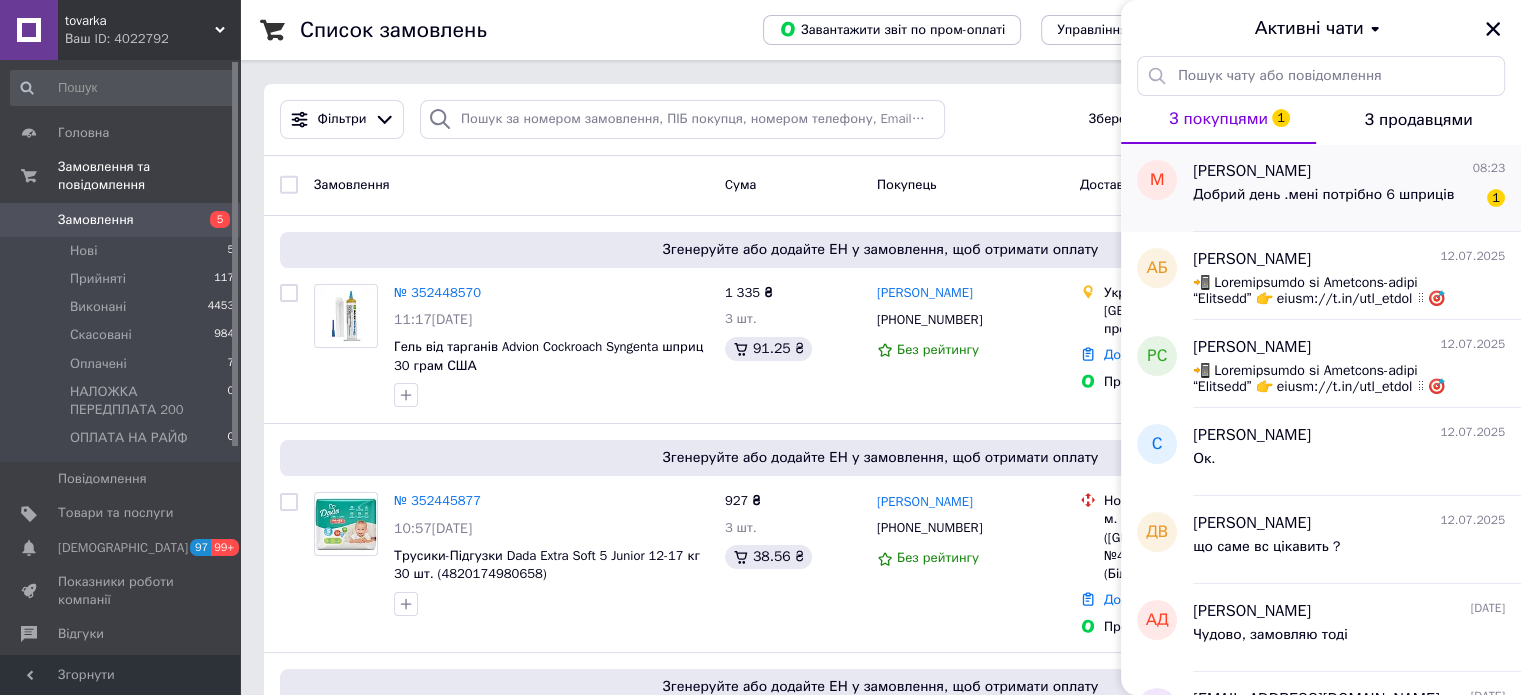 click on "Добрий день .мені потрібно 6 шприців" at bounding box center [1323, 195] 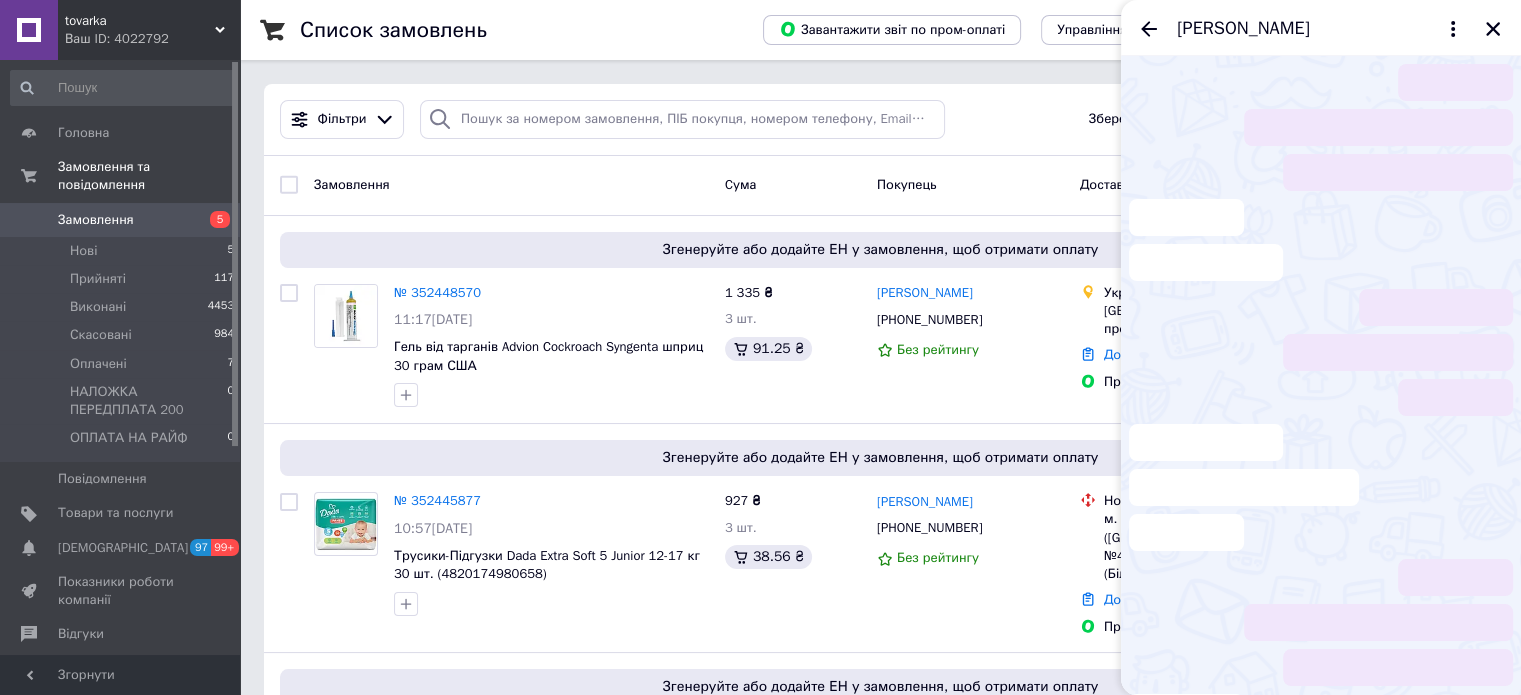 scroll, scrollTop: 808, scrollLeft: 0, axis: vertical 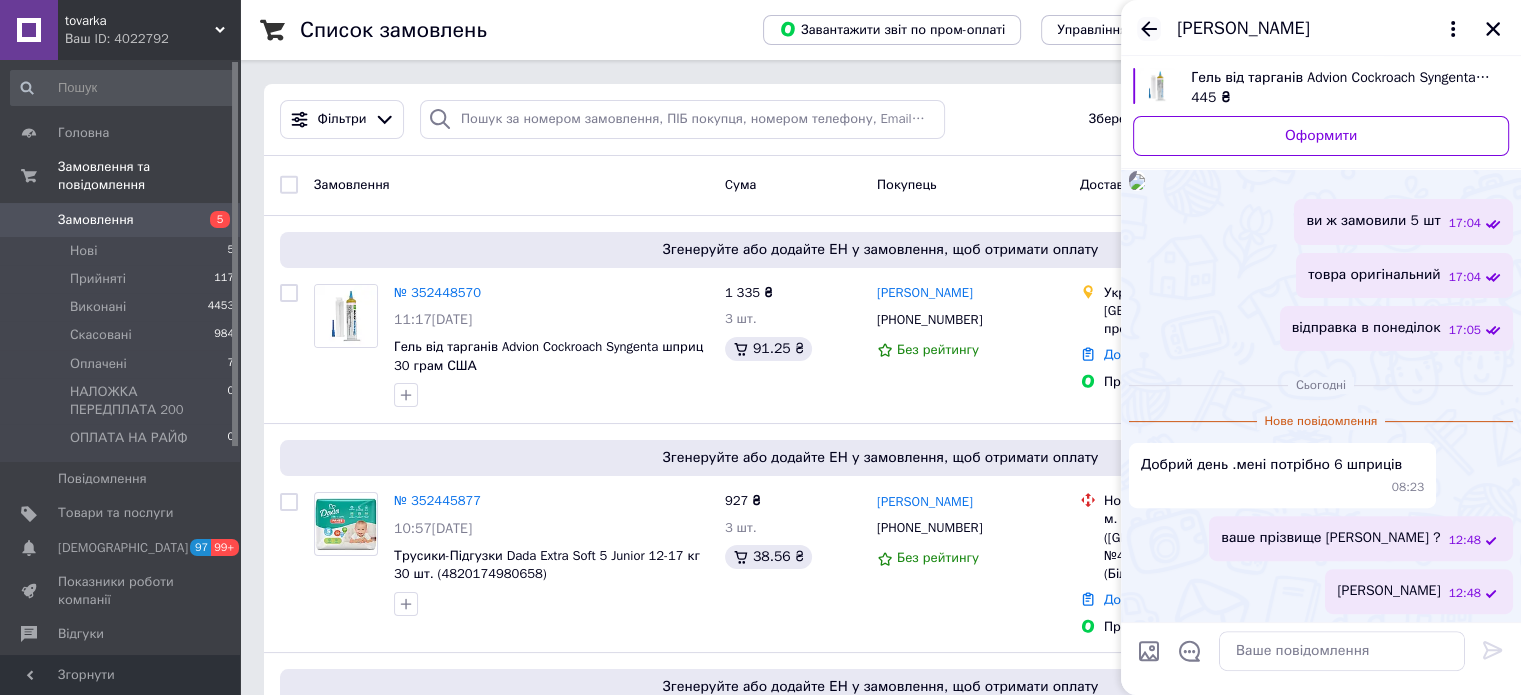 click 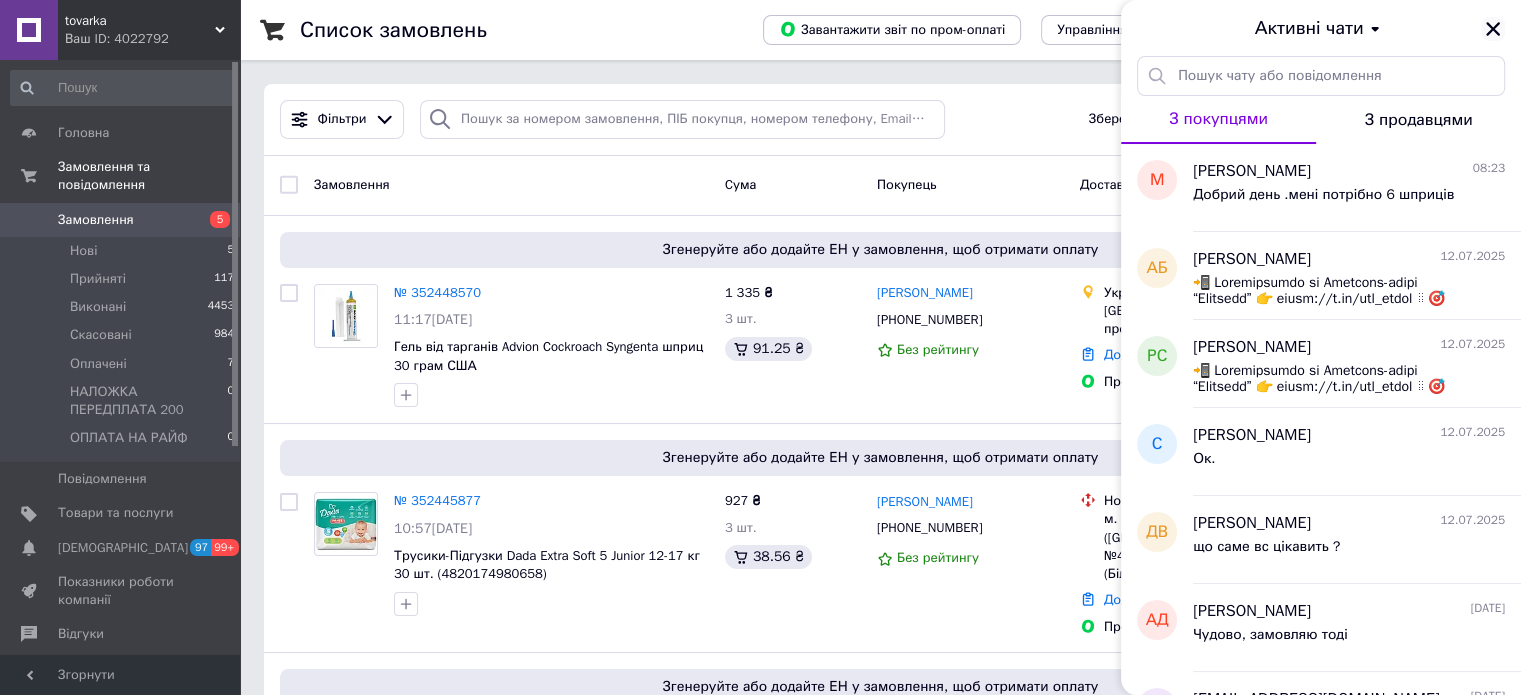 click 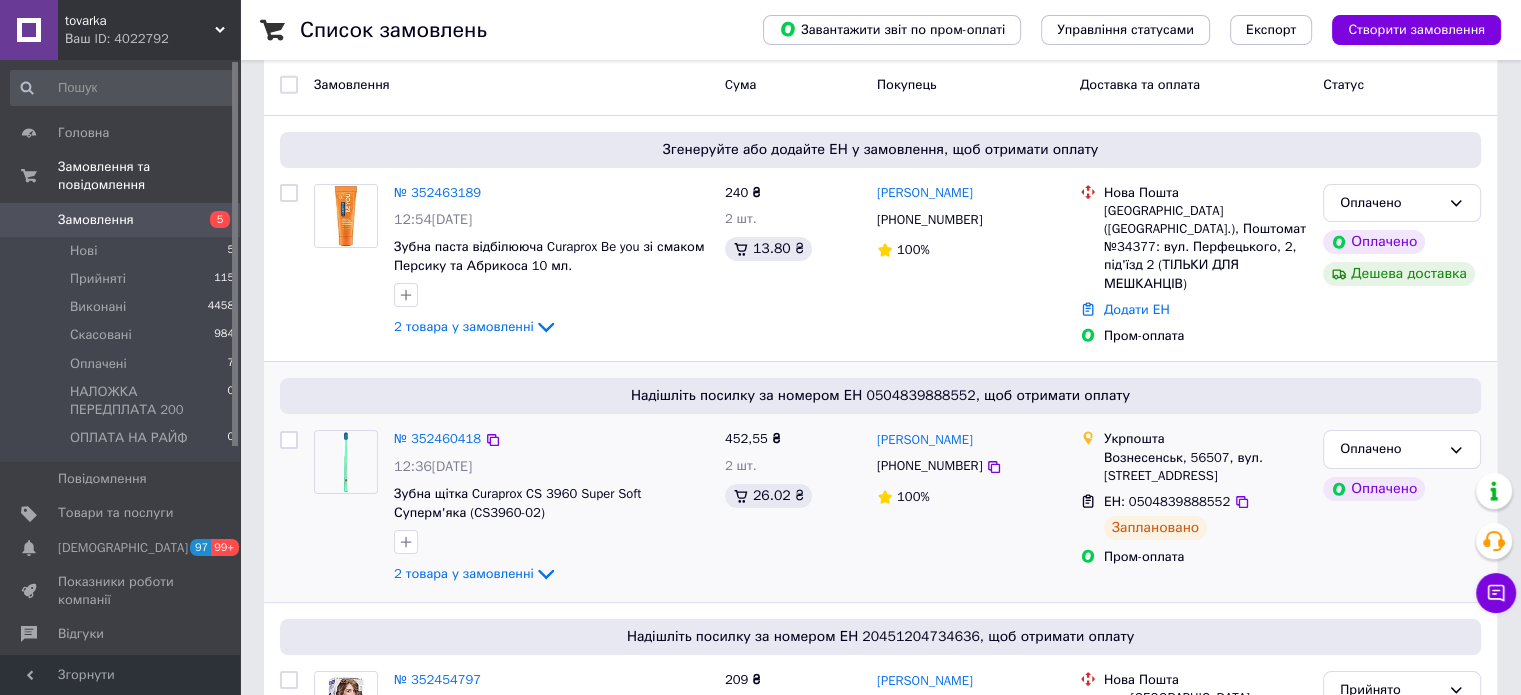 scroll, scrollTop: 0, scrollLeft: 0, axis: both 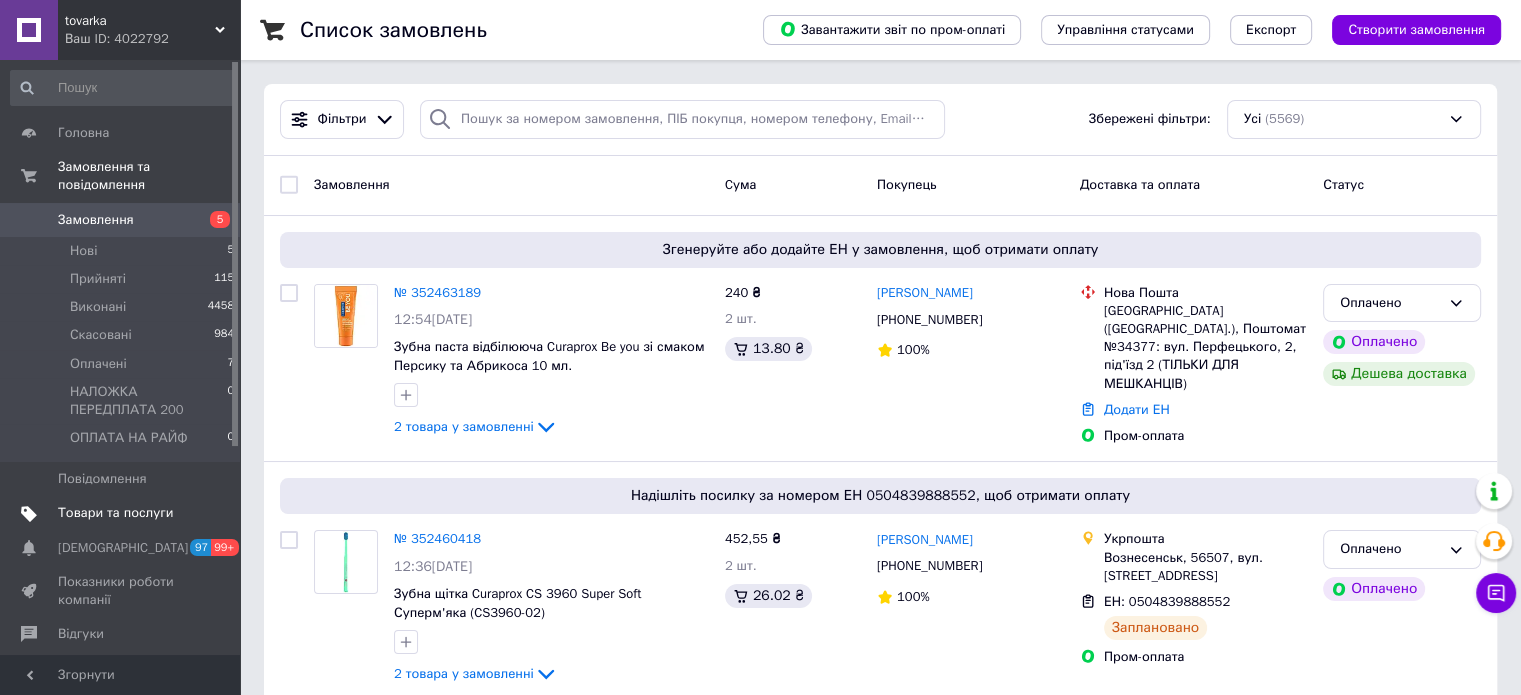 click on "Товари та послуги" at bounding box center (115, 513) 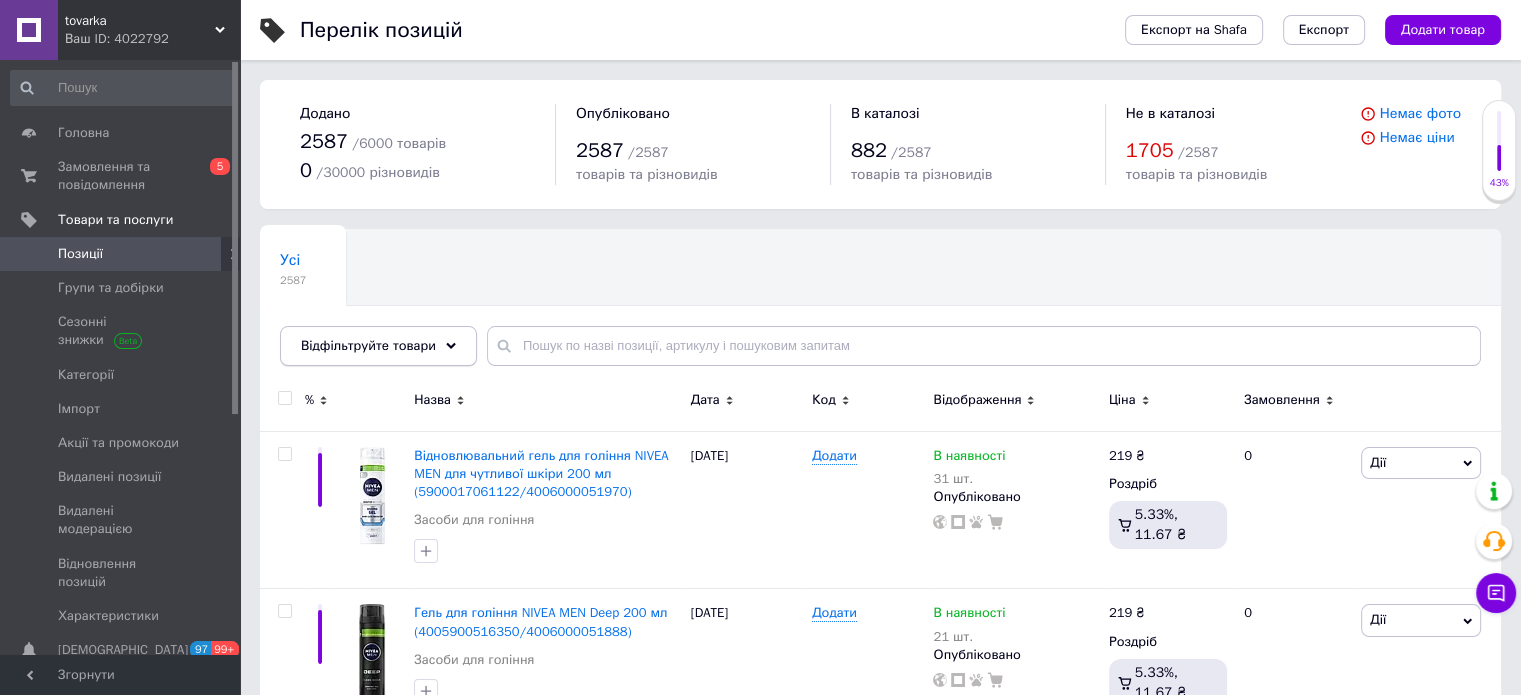 click on "Відфільтруйте товари" at bounding box center (368, 345) 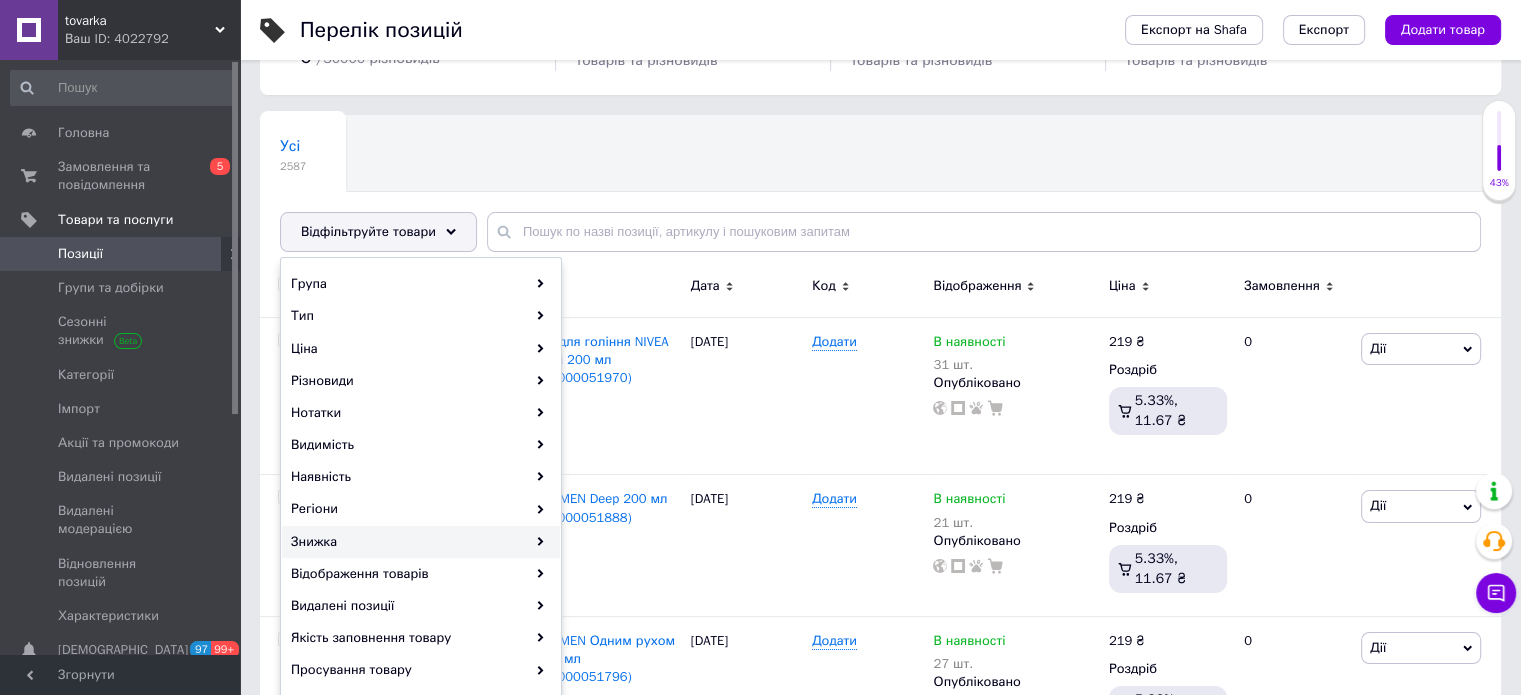 scroll, scrollTop: 200, scrollLeft: 0, axis: vertical 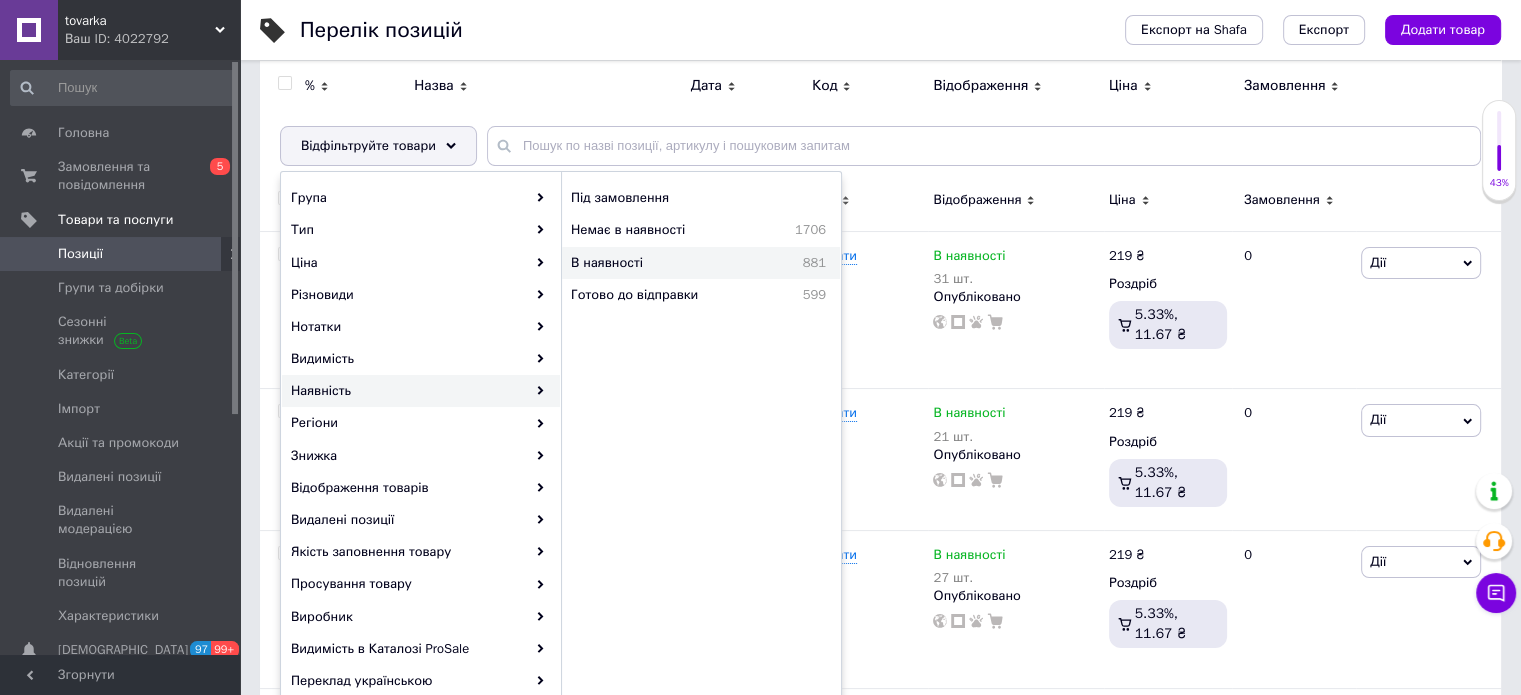 click on "В наявності  881" at bounding box center [701, 263] 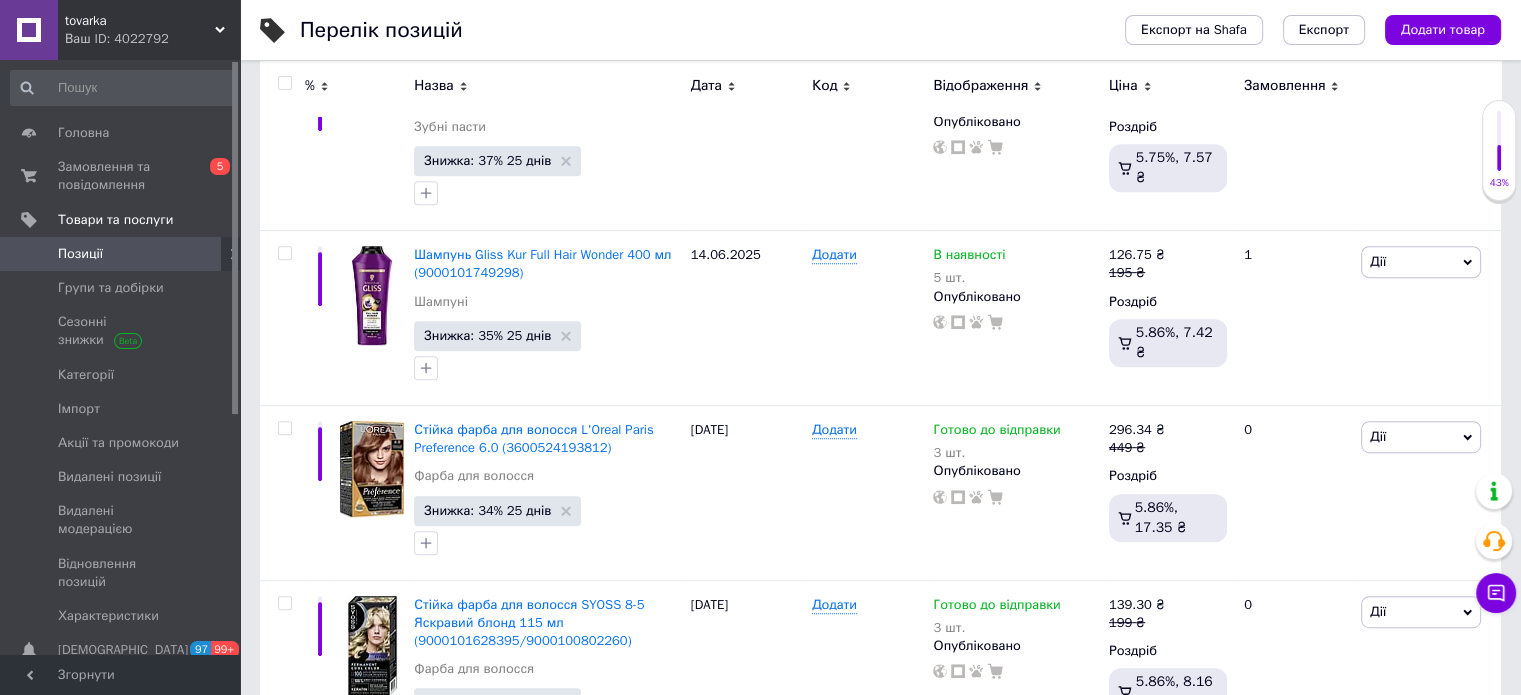 scroll, scrollTop: 17580, scrollLeft: 0, axis: vertical 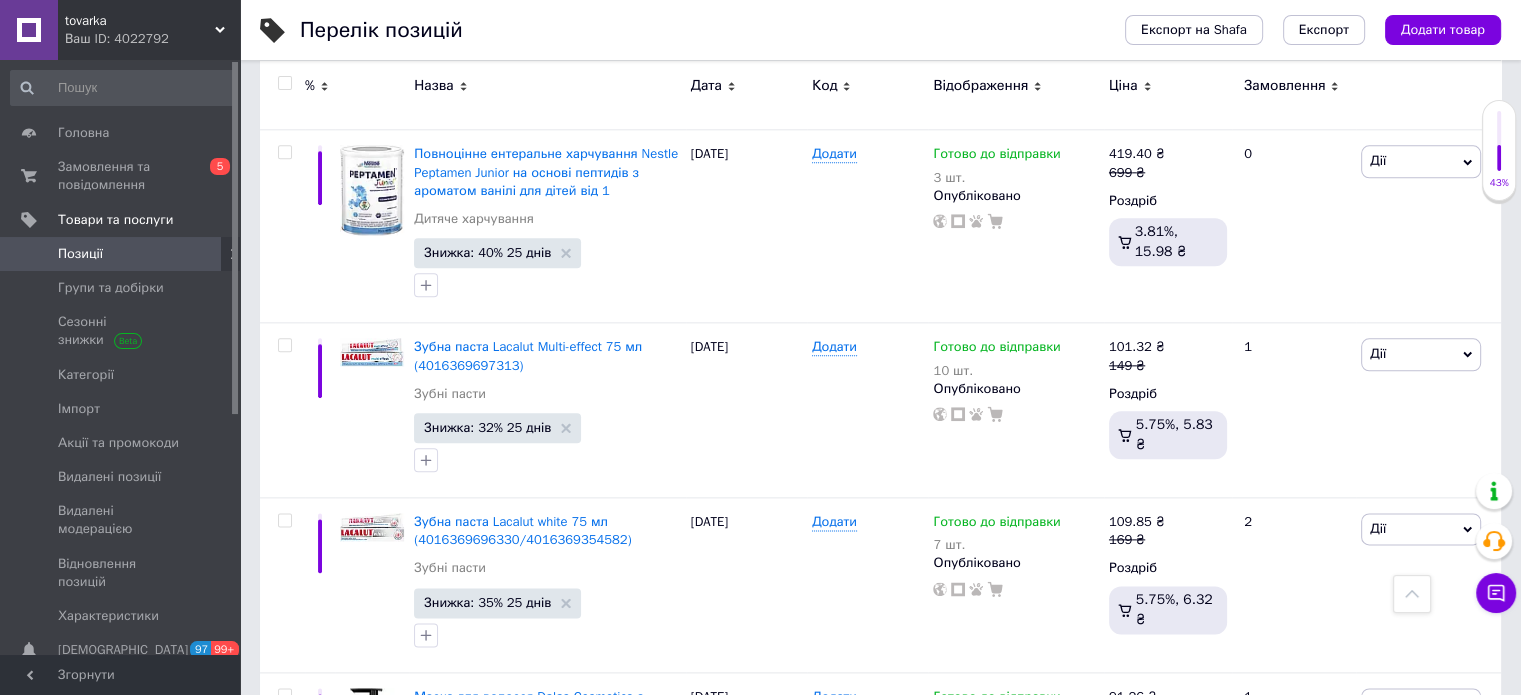 click on "3" at bounding box center [372, 906] 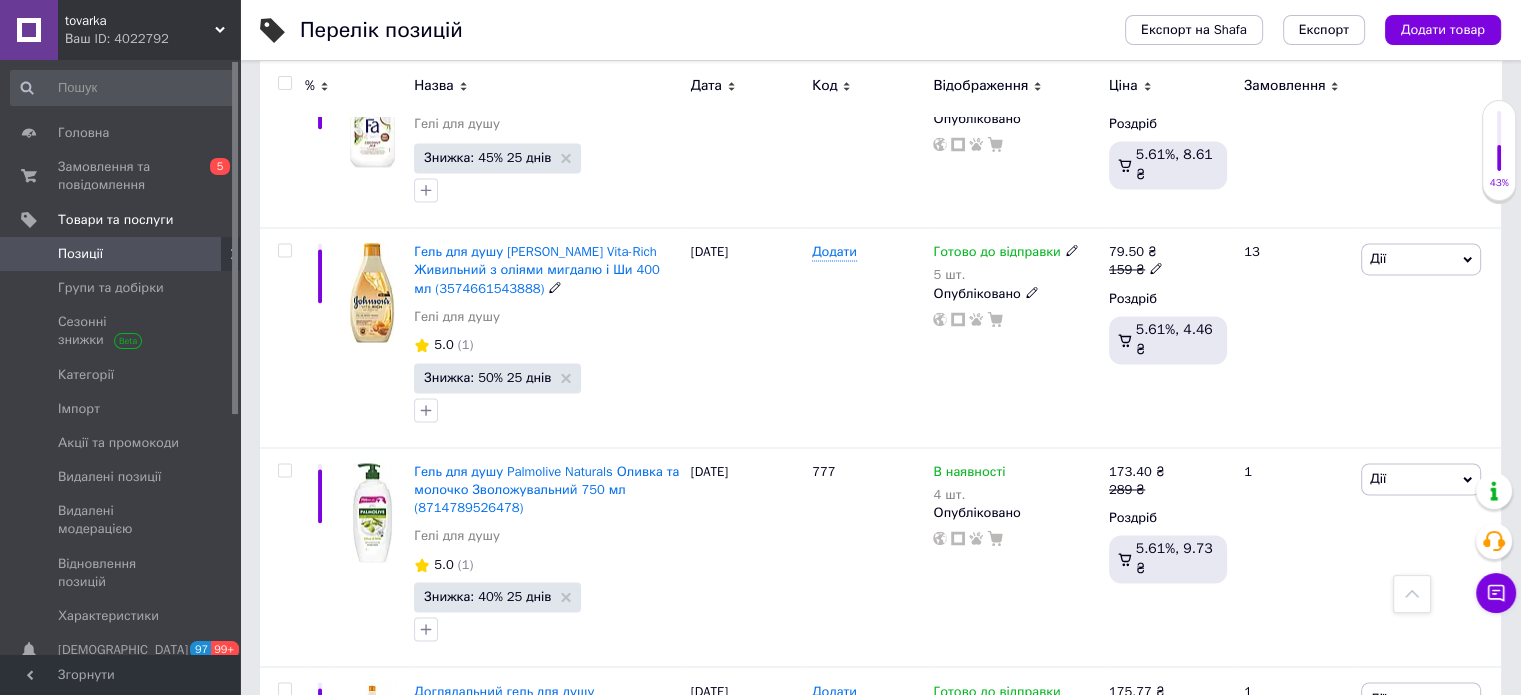 scroll, scrollTop: 18504, scrollLeft: 0, axis: vertical 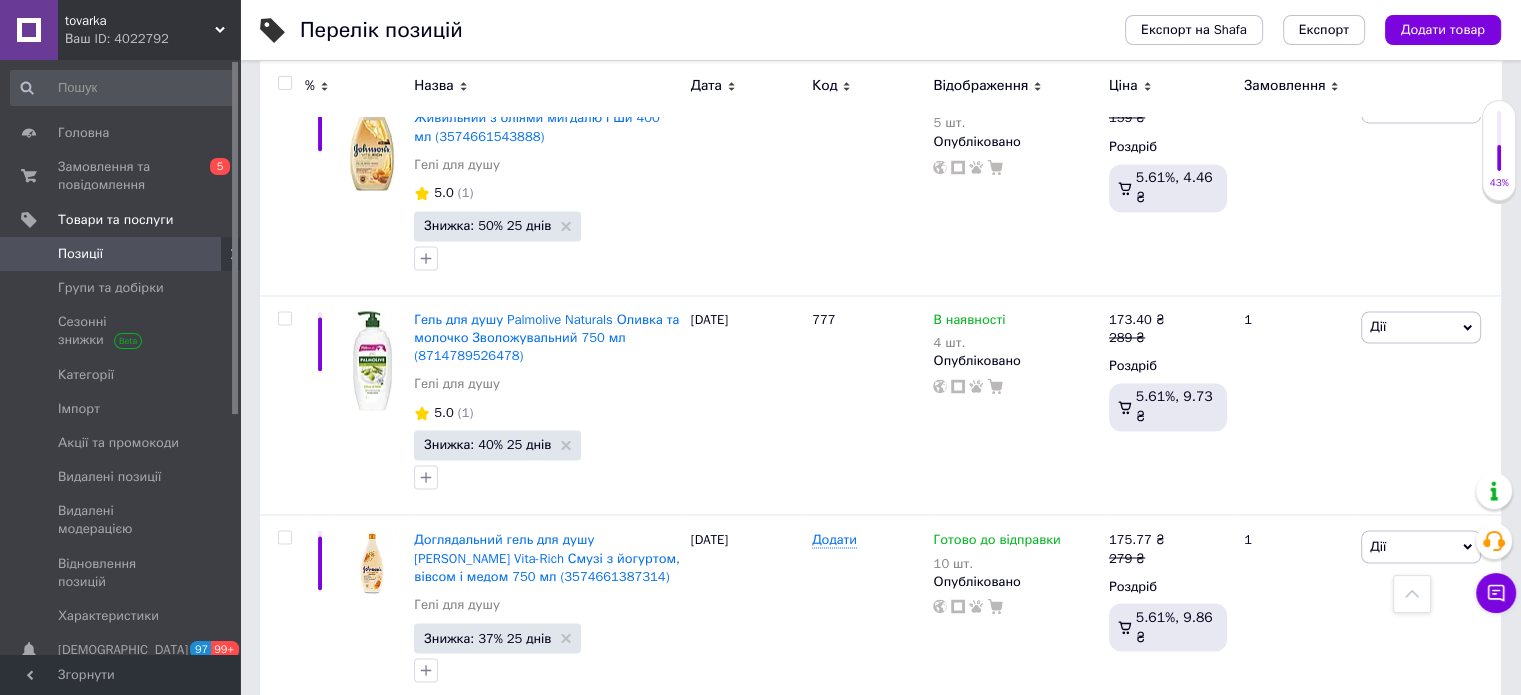 click on "1" at bounding box center [404, 941] 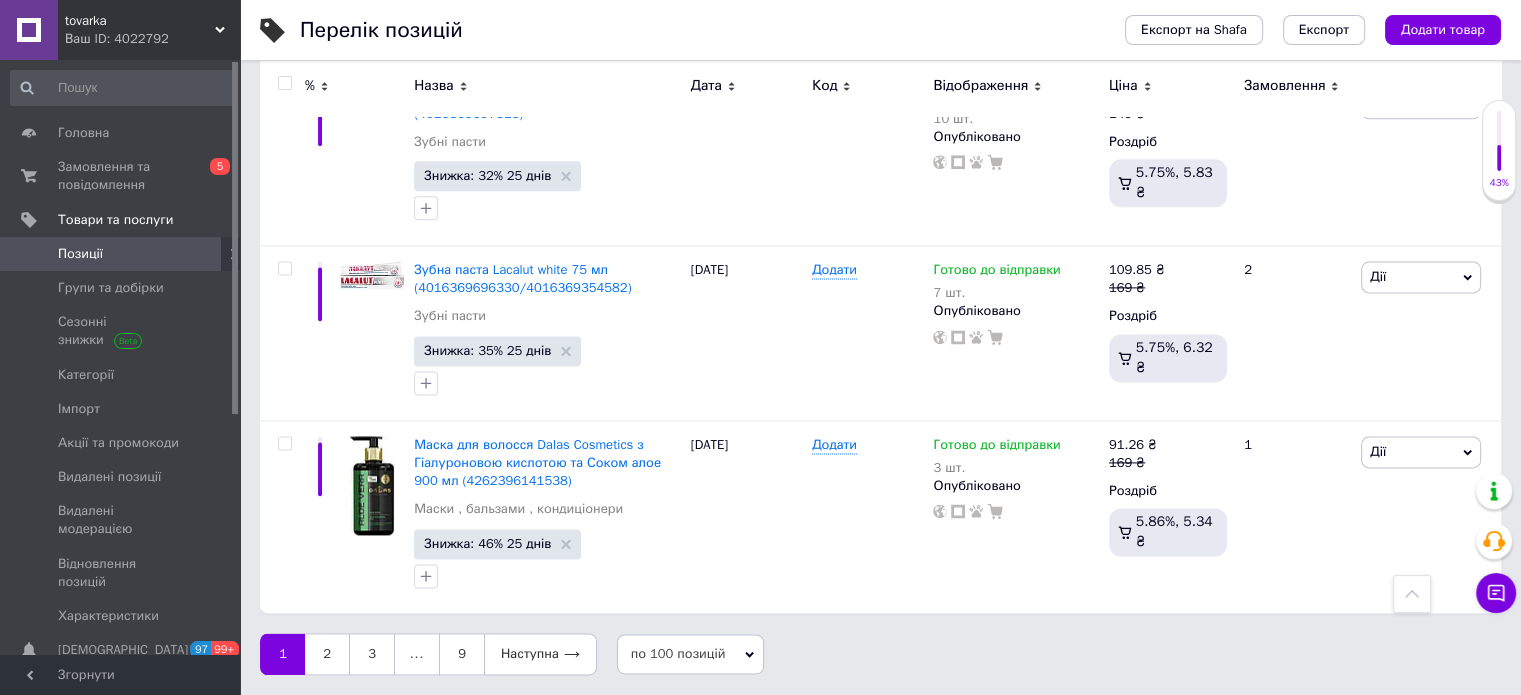 scroll, scrollTop: 17580, scrollLeft: 0, axis: vertical 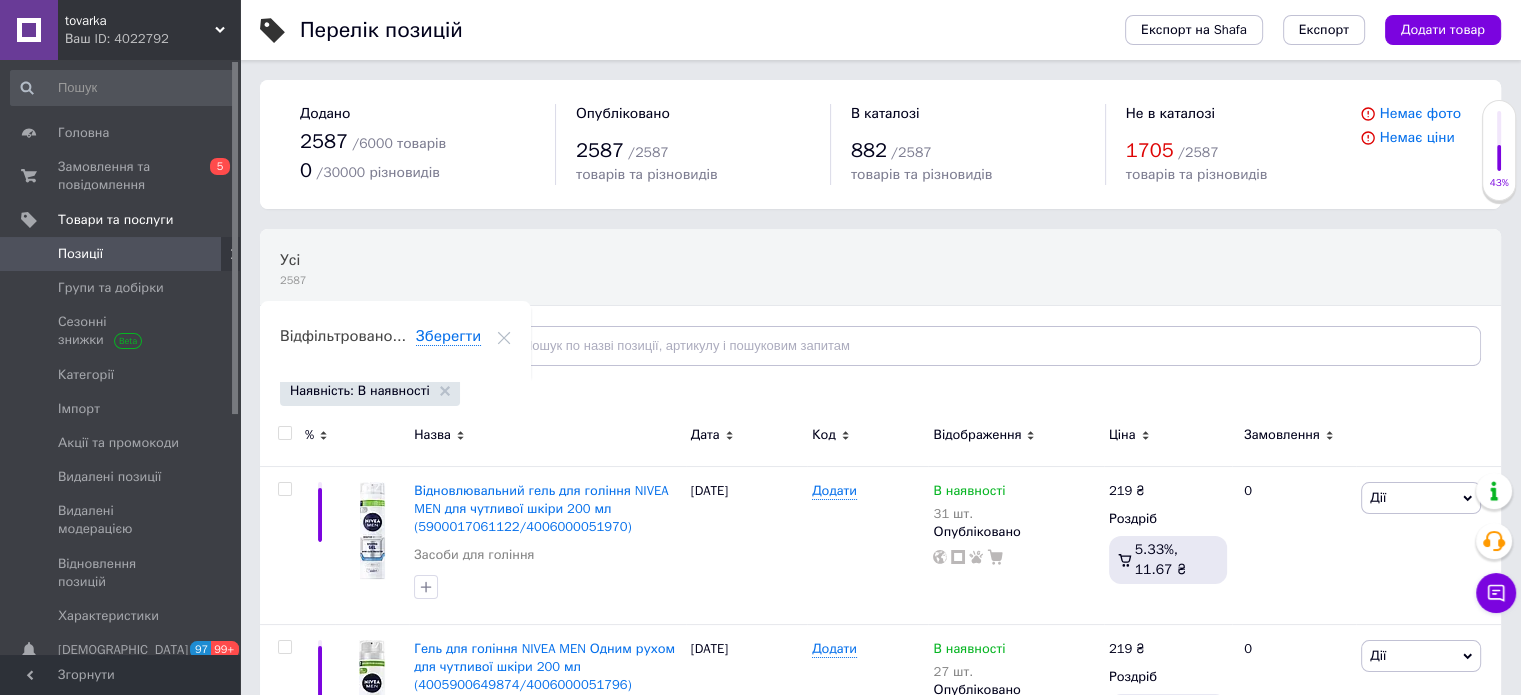 click on "Відфільтруйте товари" at bounding box center (368, 345) 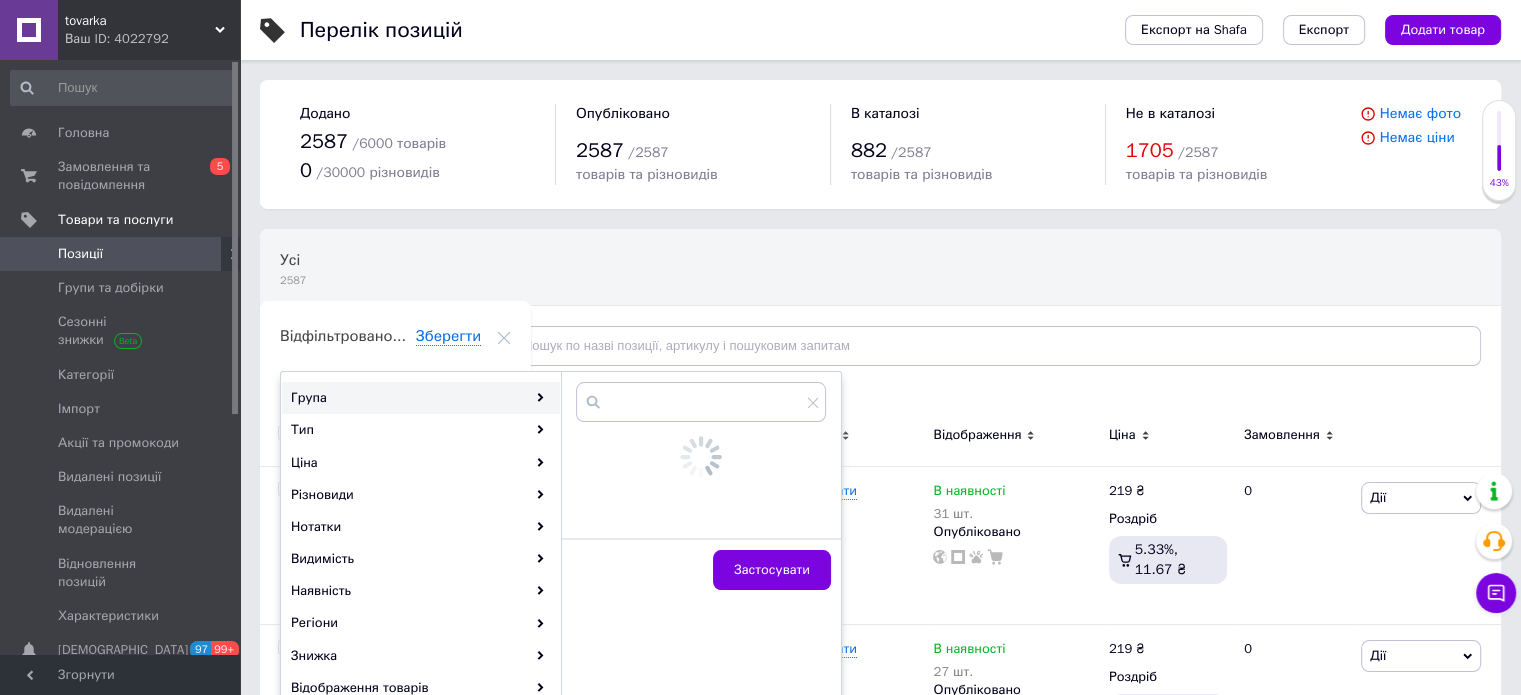 click on "Усі 2587 Ok Відфільтровано...  Зберегти" at bounding box center [523, 306] 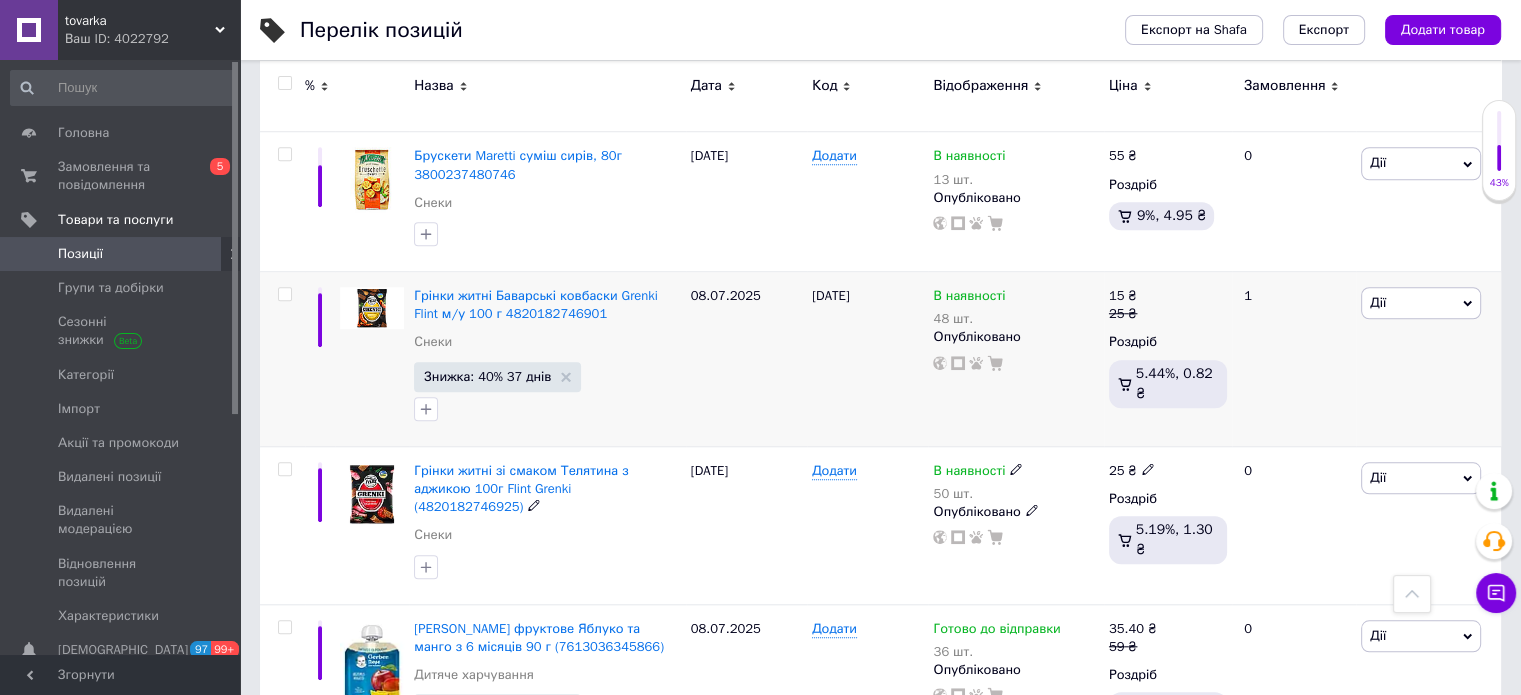 scroll, scrollTop: 1700, scrollLeft: 0, axis: vertical 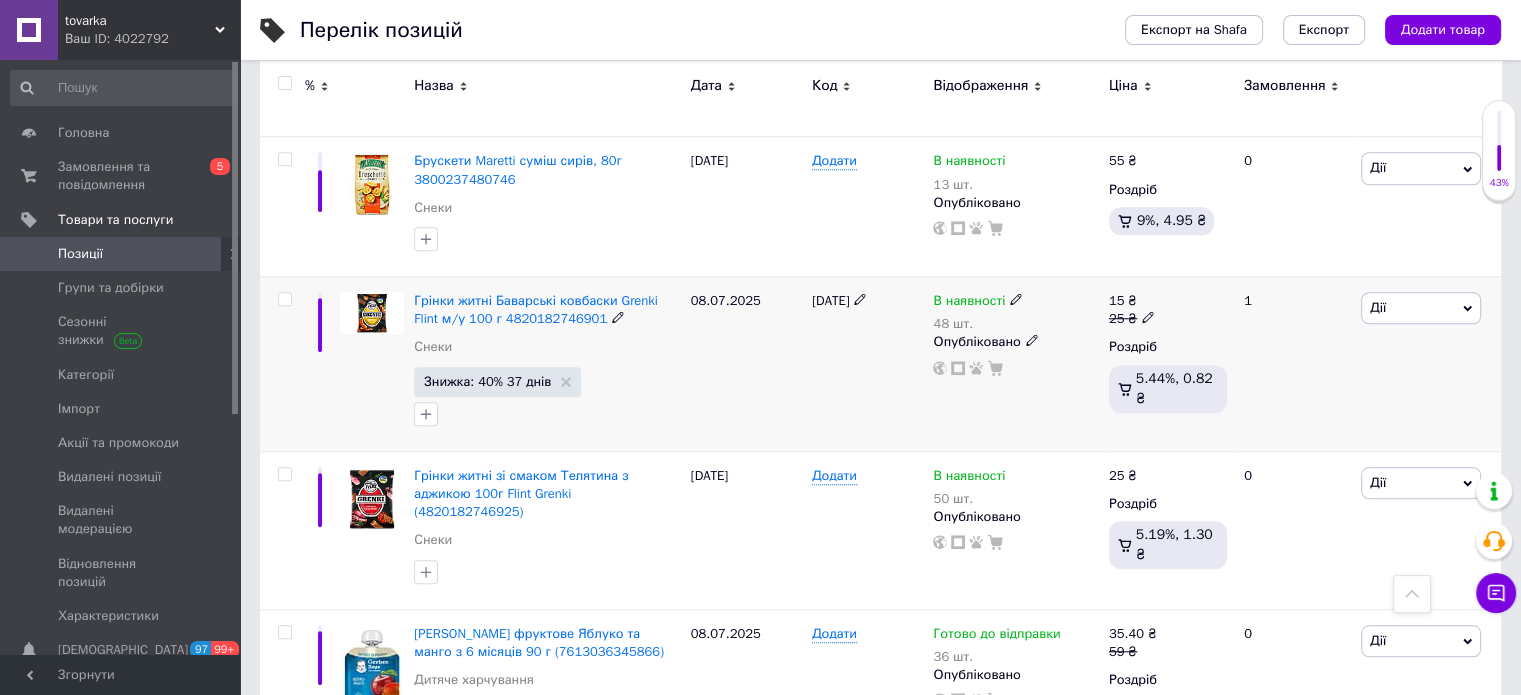 click 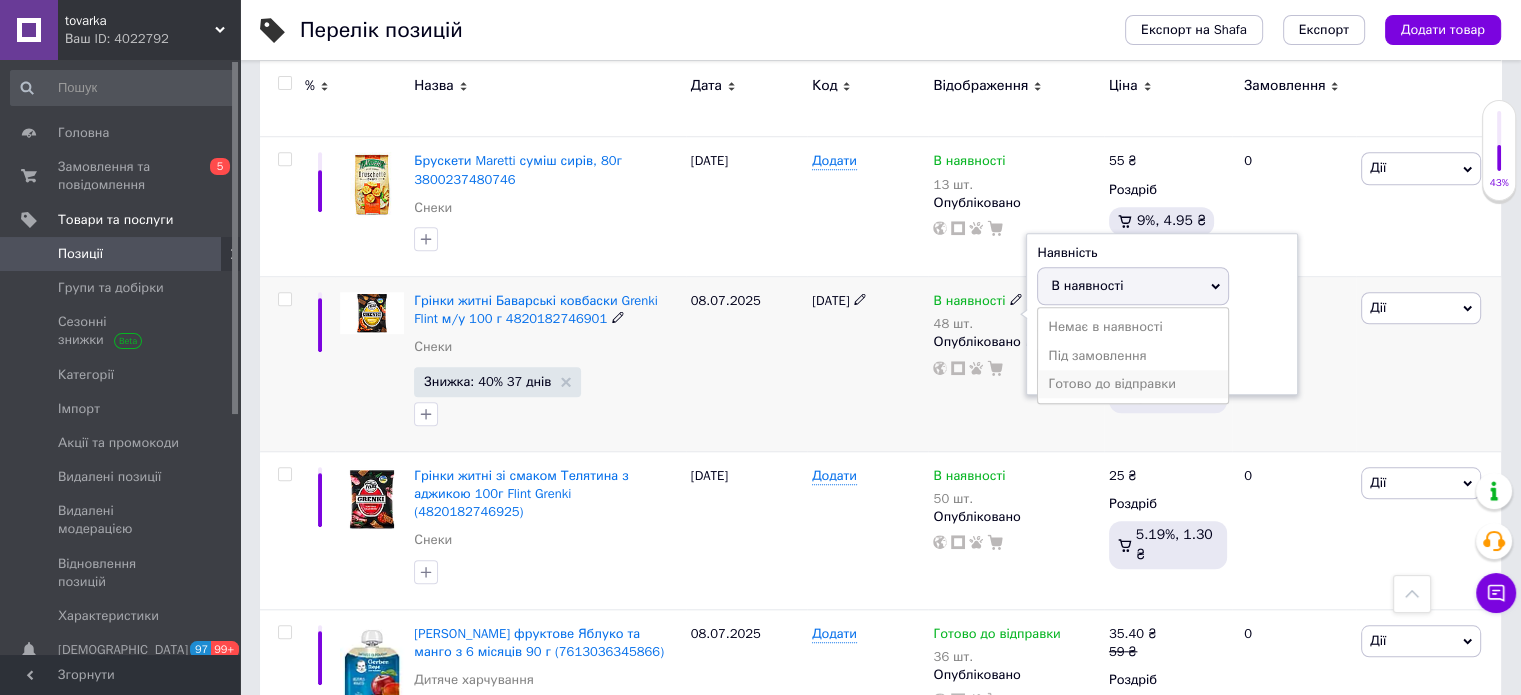 click on "Готово до відправки" at bounding box center (1133, 384) 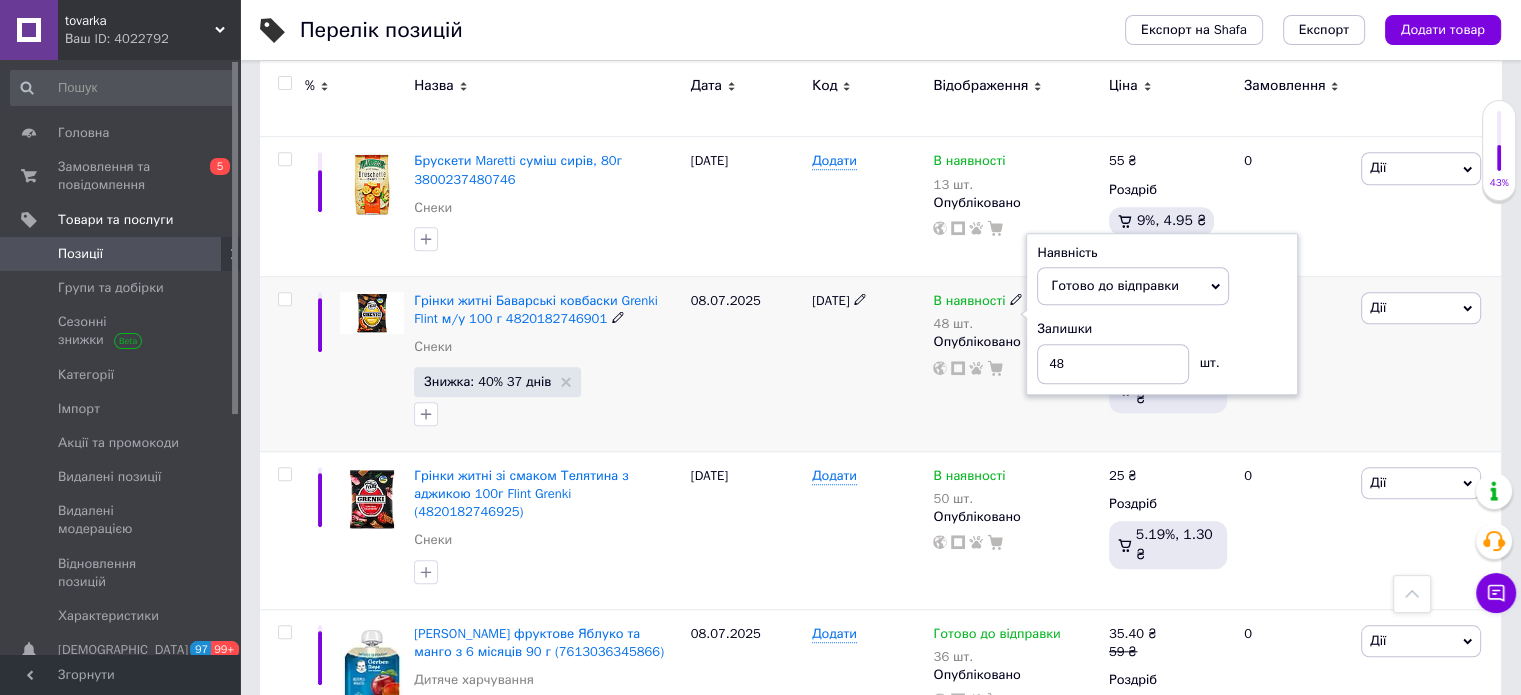 click on "08.07.2025" at bounding box center [746, 364] 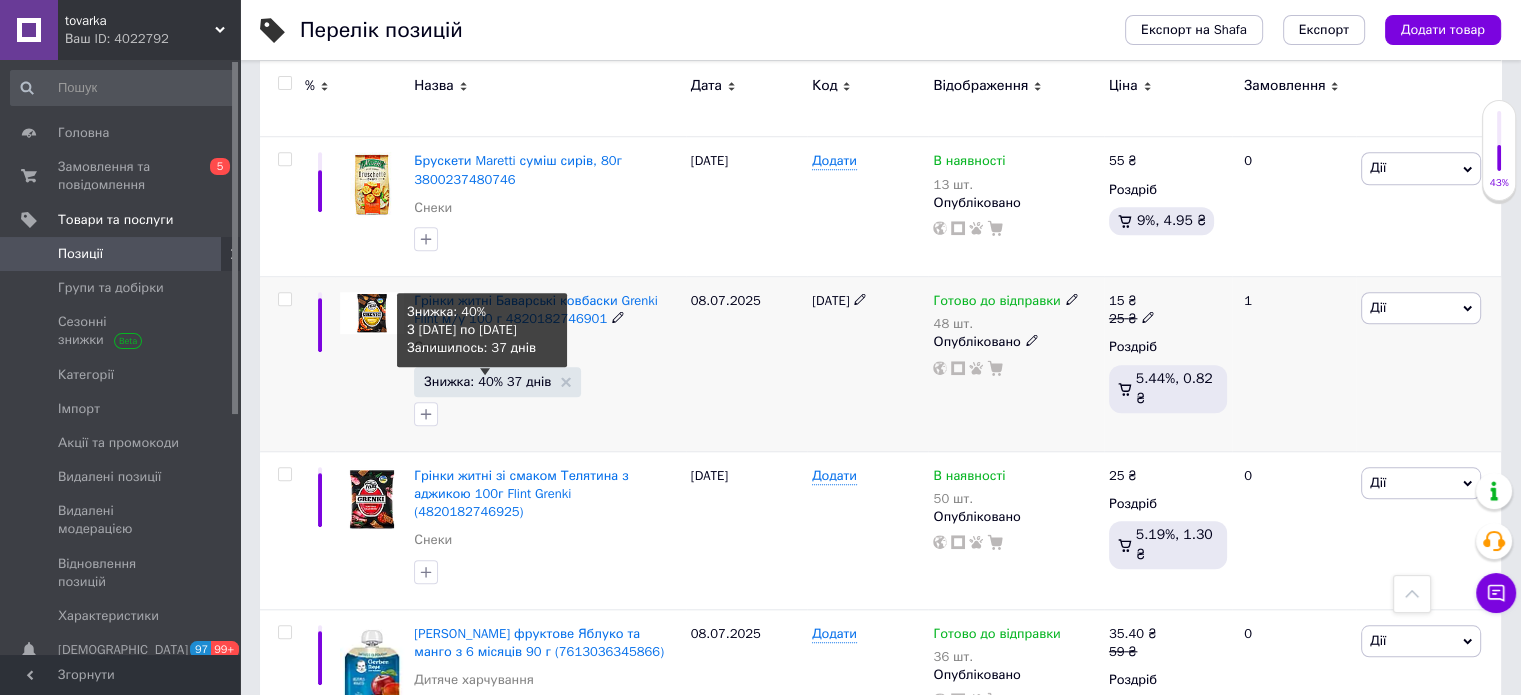 click on "Знижка: 40% 37 днів" at bounding box center (487, 381) 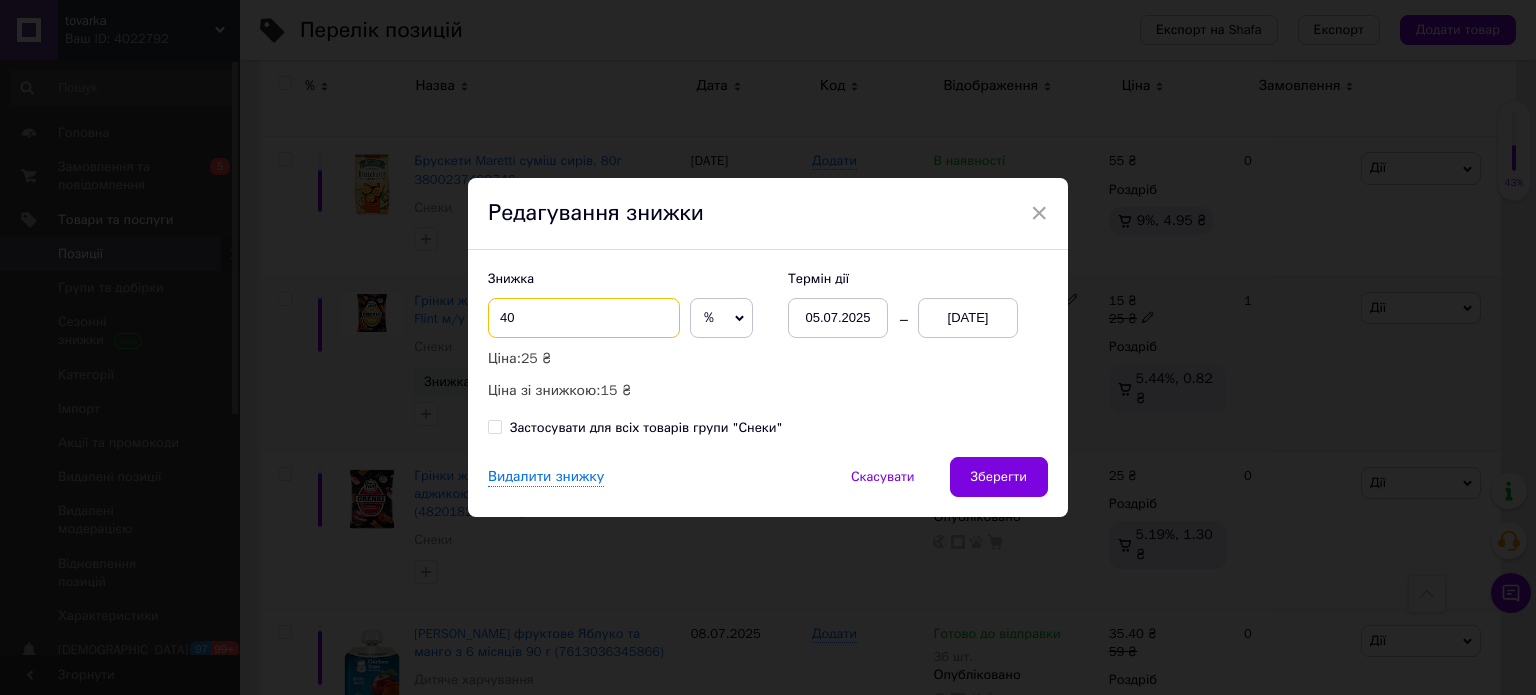 click on "40" at bounding box center (584, 318) 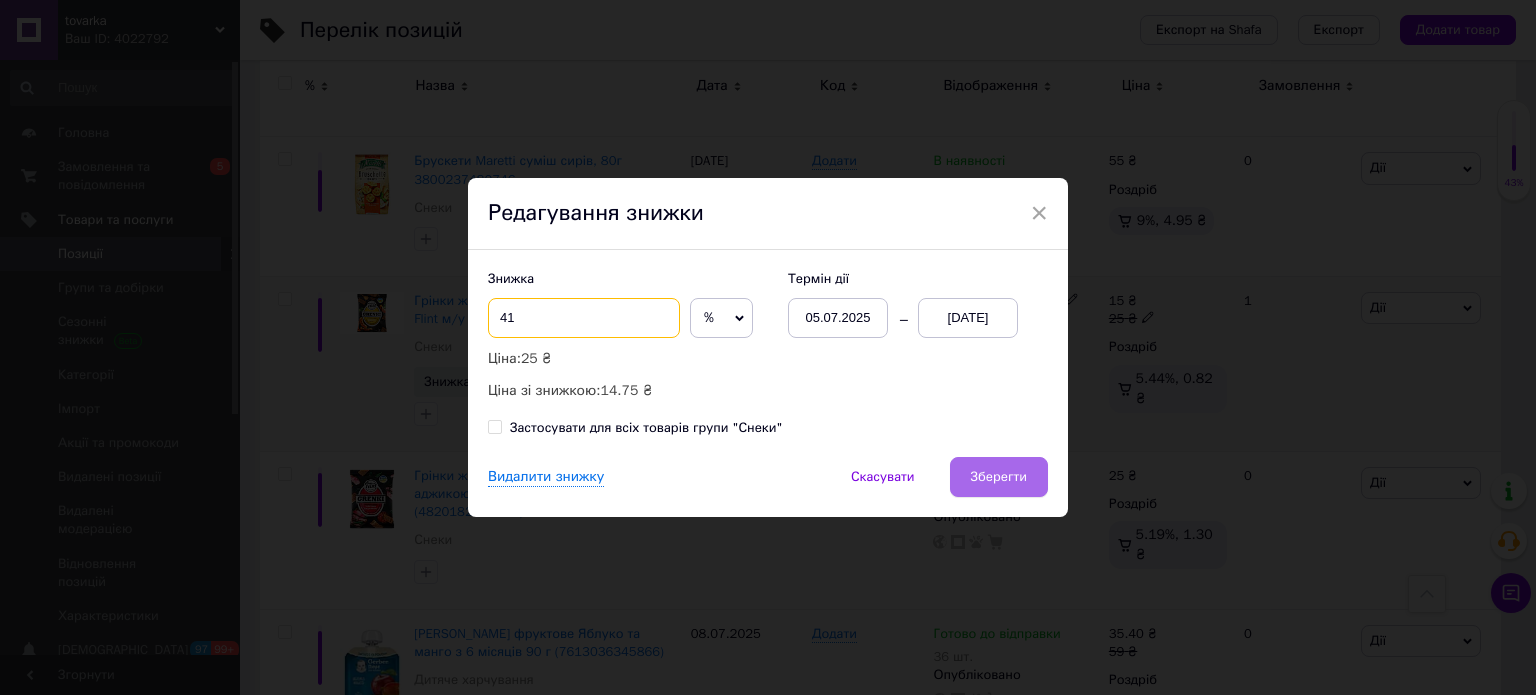 type on "41" 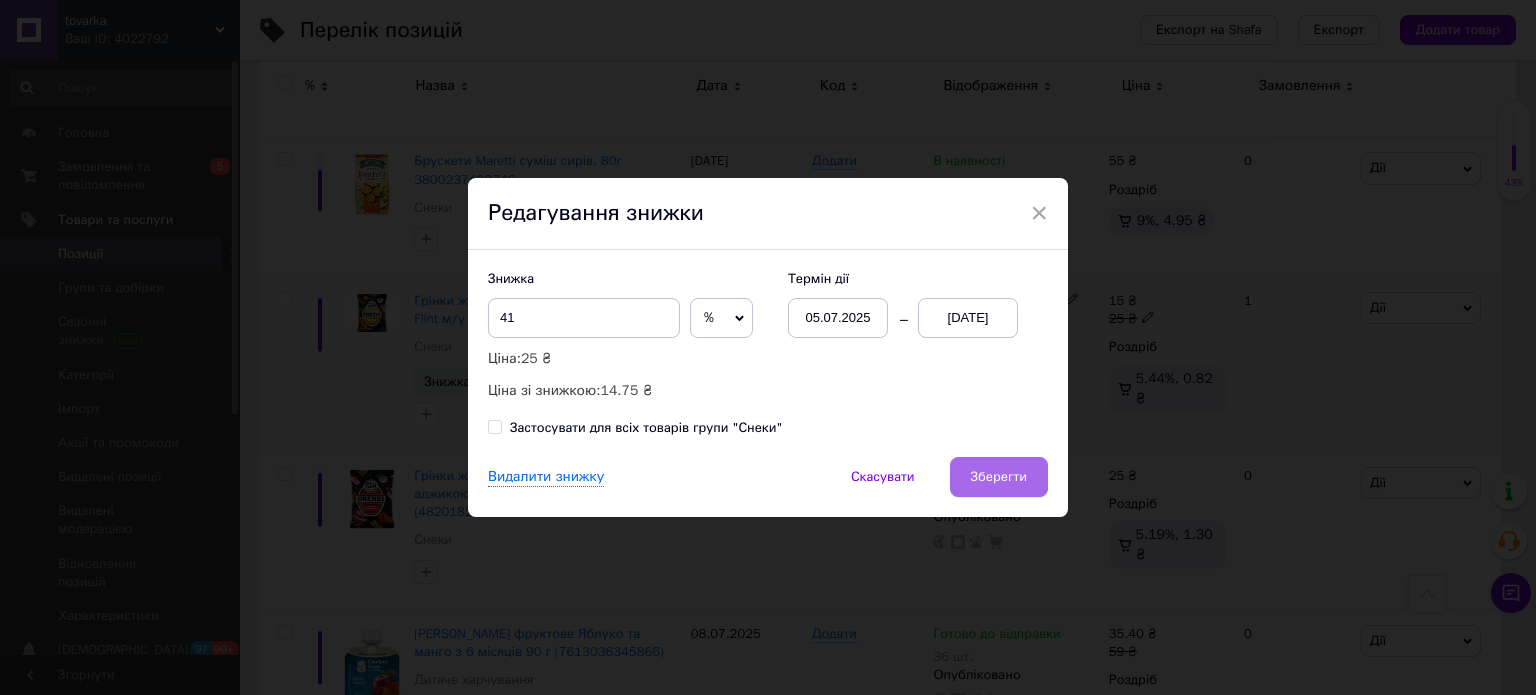 click on "Зберегти" at bounding box center [999, 477] 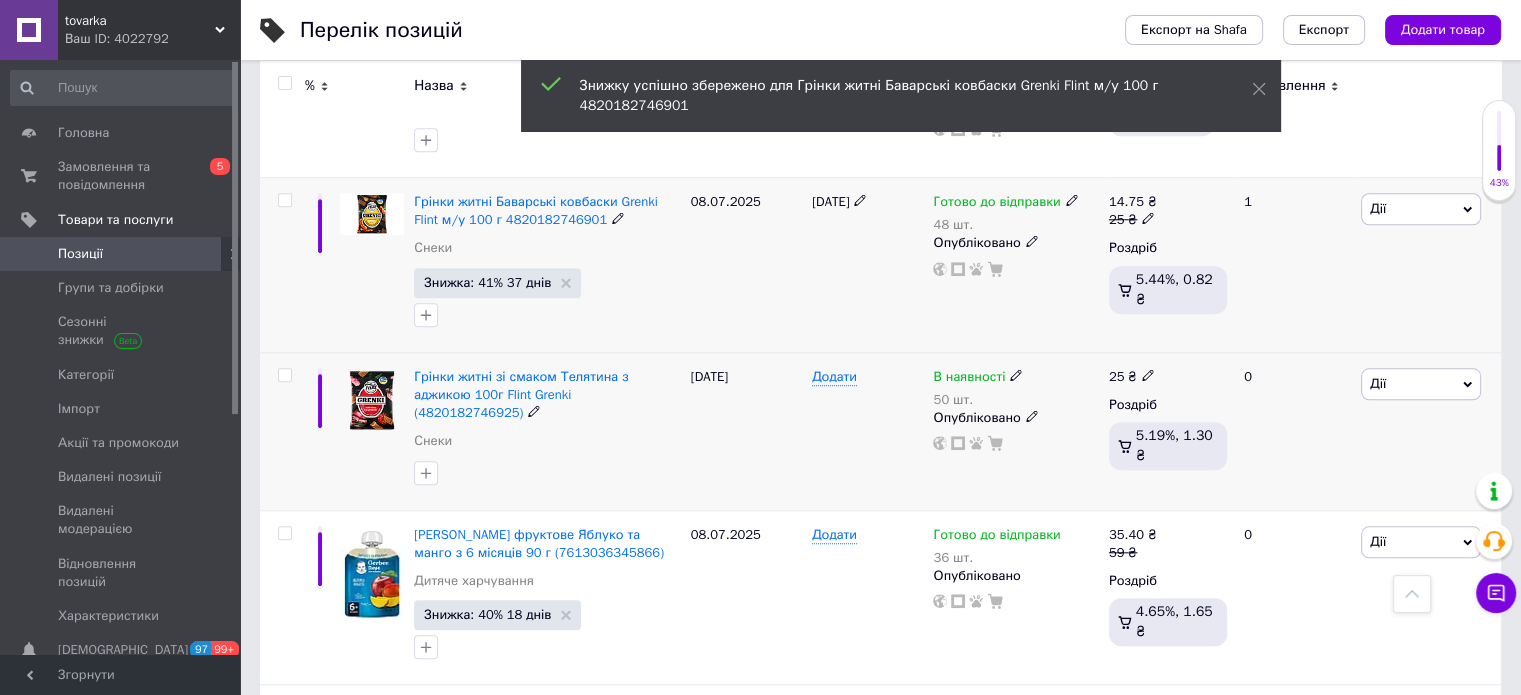 scroll, scrollTop: 1800, scrollLeft: 0, axis: vertical 